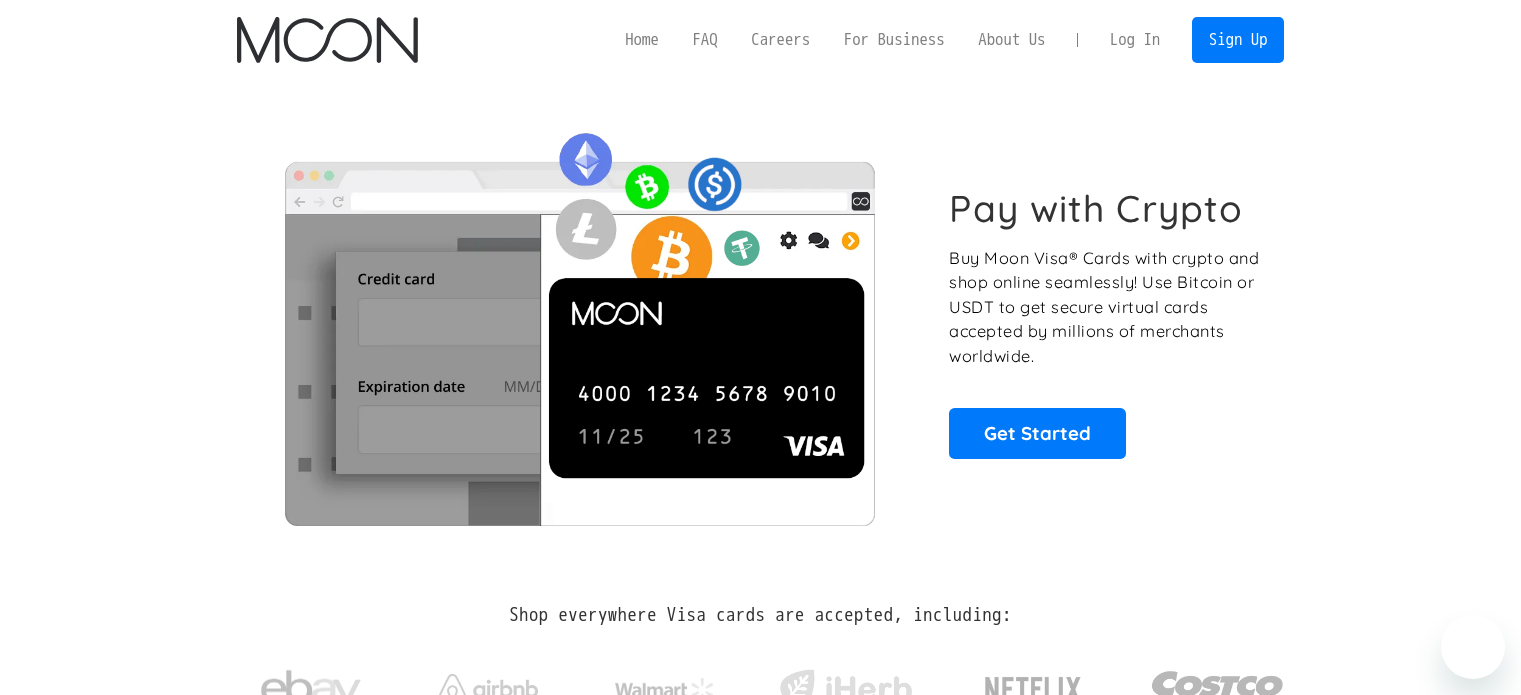 scroll, scrollTop: 0, scrollLeft: 0, axis: both 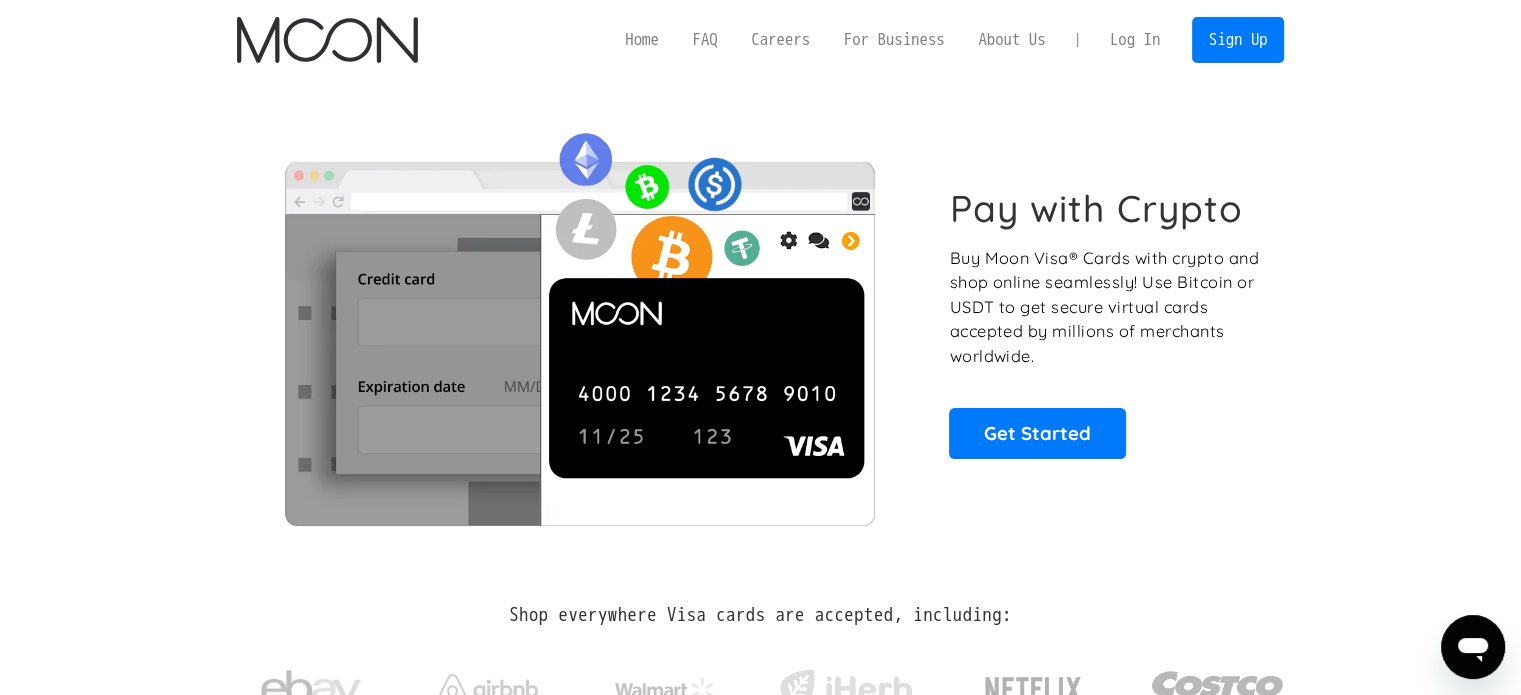 click on "Log In" at bounding box center [1135, 40] 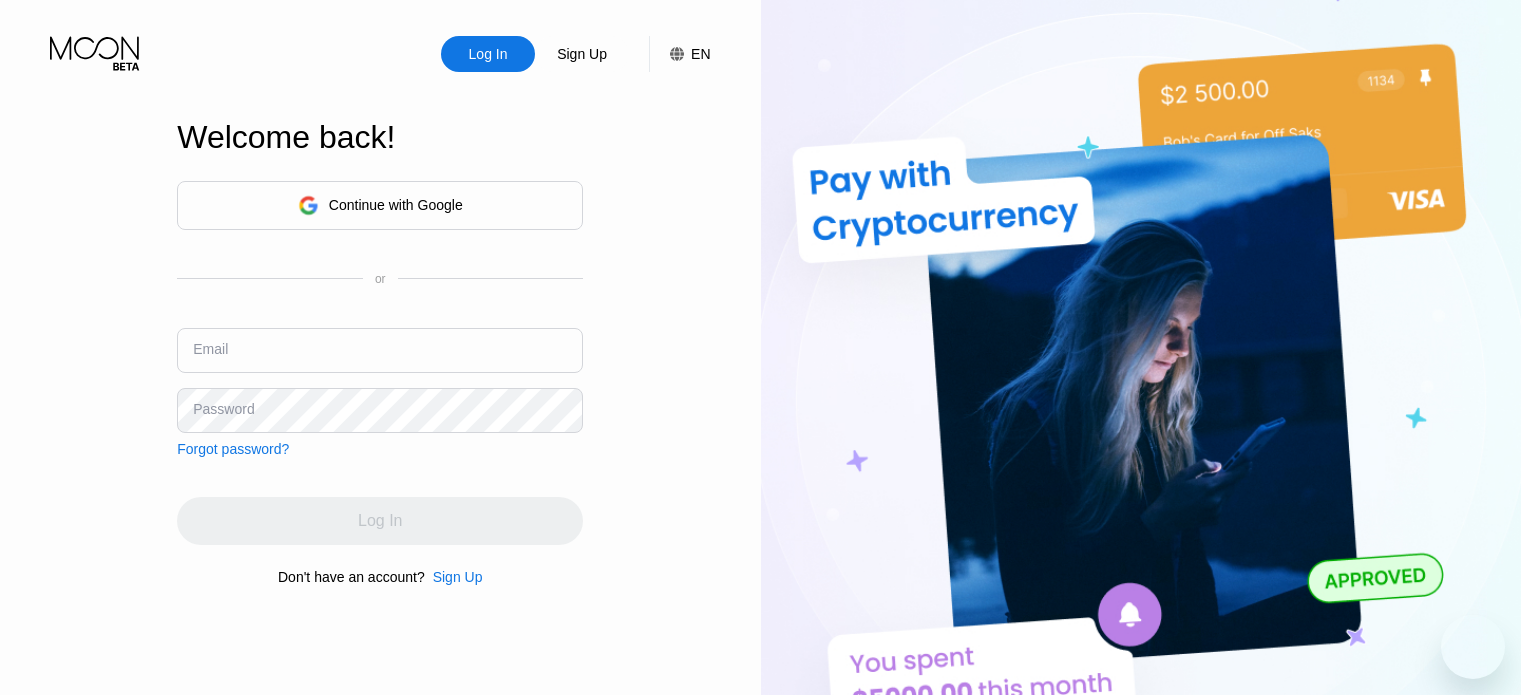 scroll, scrollTop: 0, scrollLeft: 0, axis: both 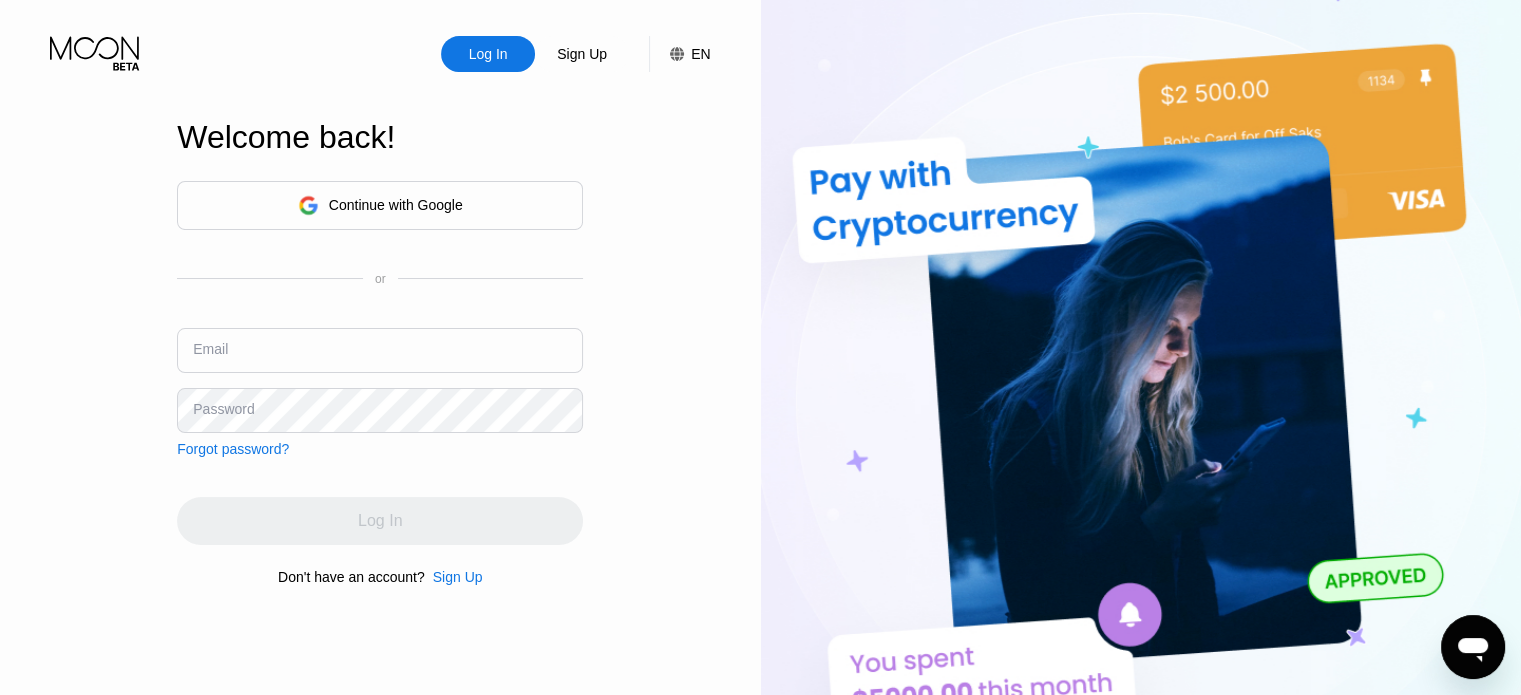 type on "ofeklevi38@example.com" 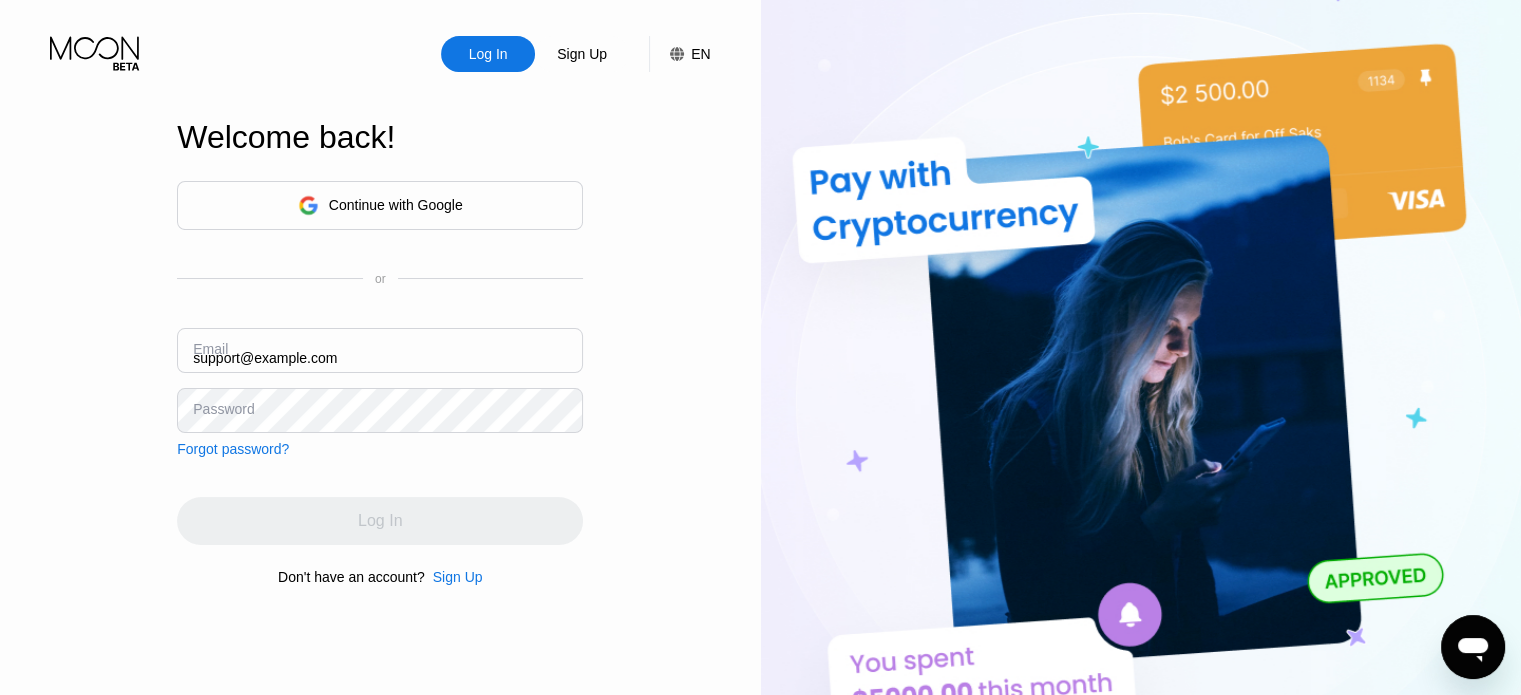 click on "Log In" at bounding box center (380, 521) 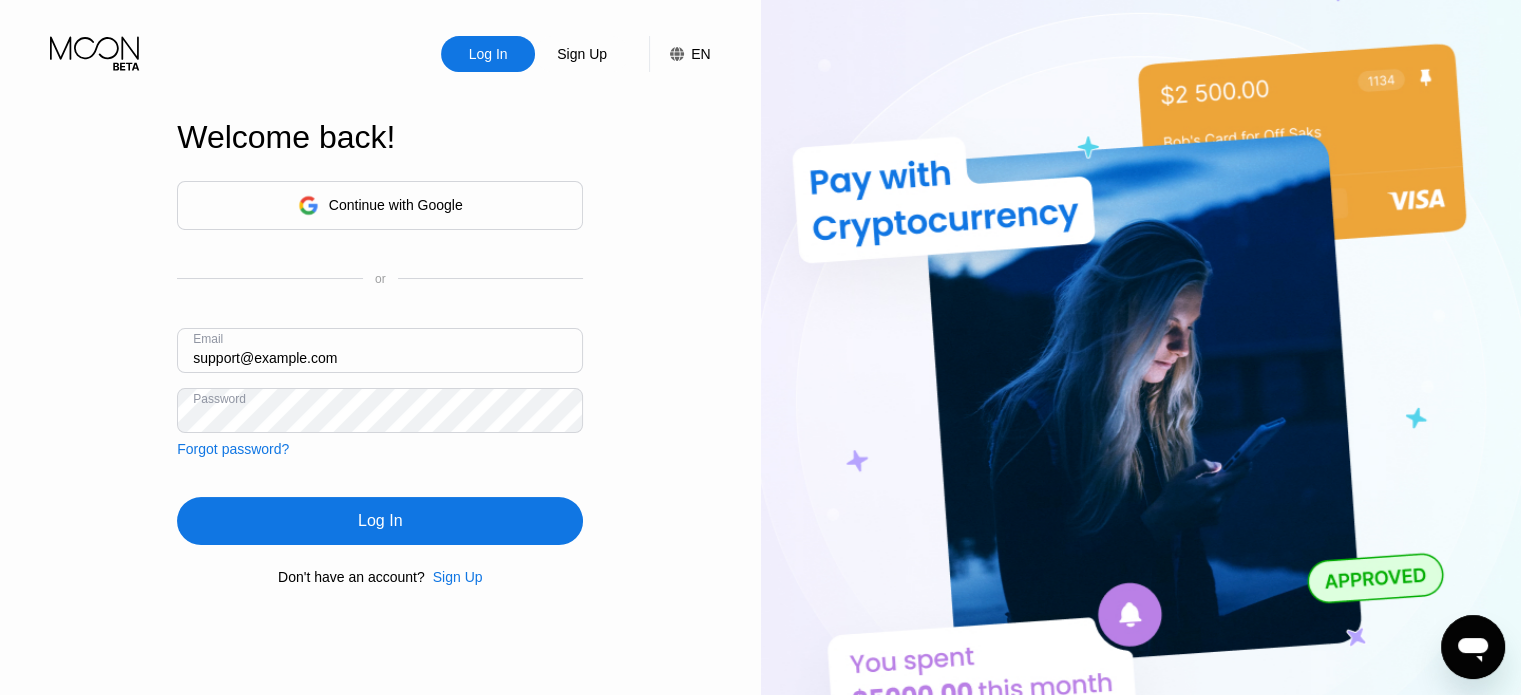 click on "Log In" at bounding box center (380, 521) 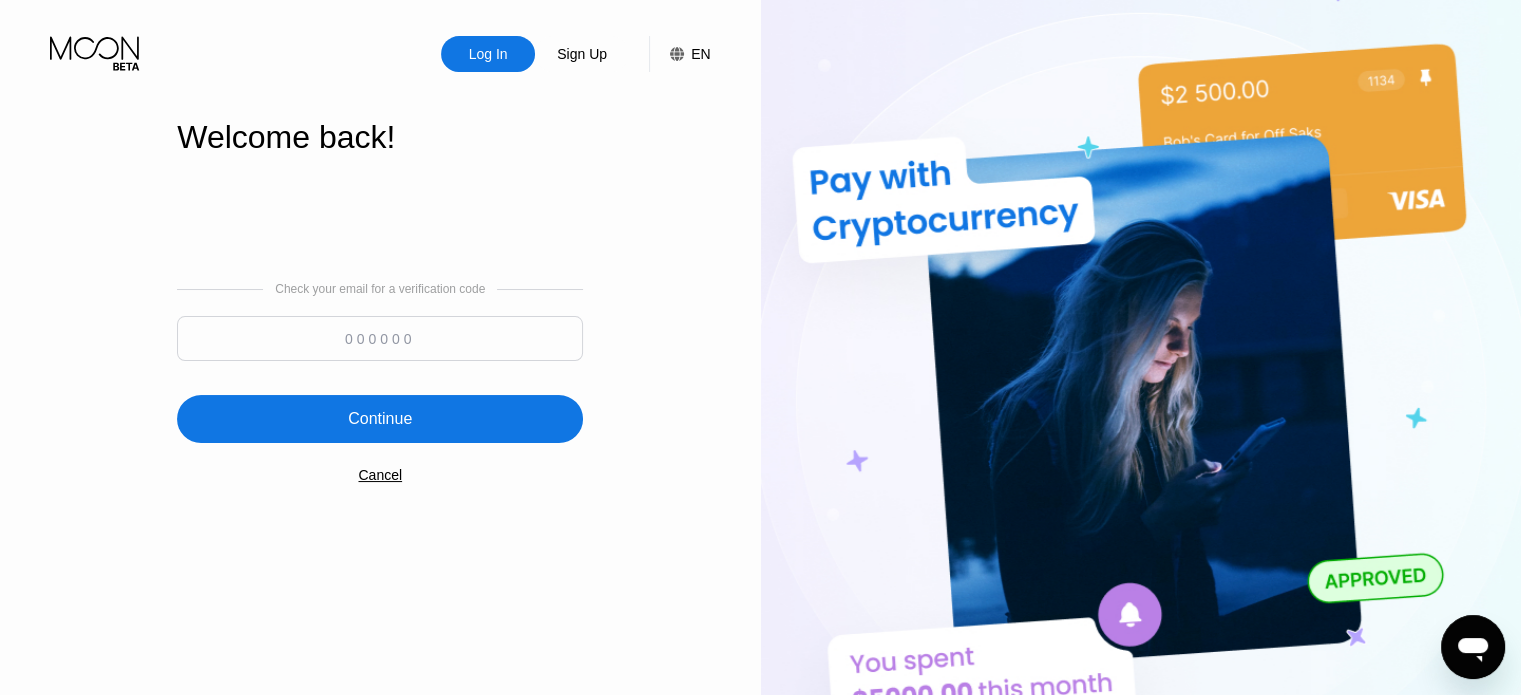 click at bounding box center (380, 338) 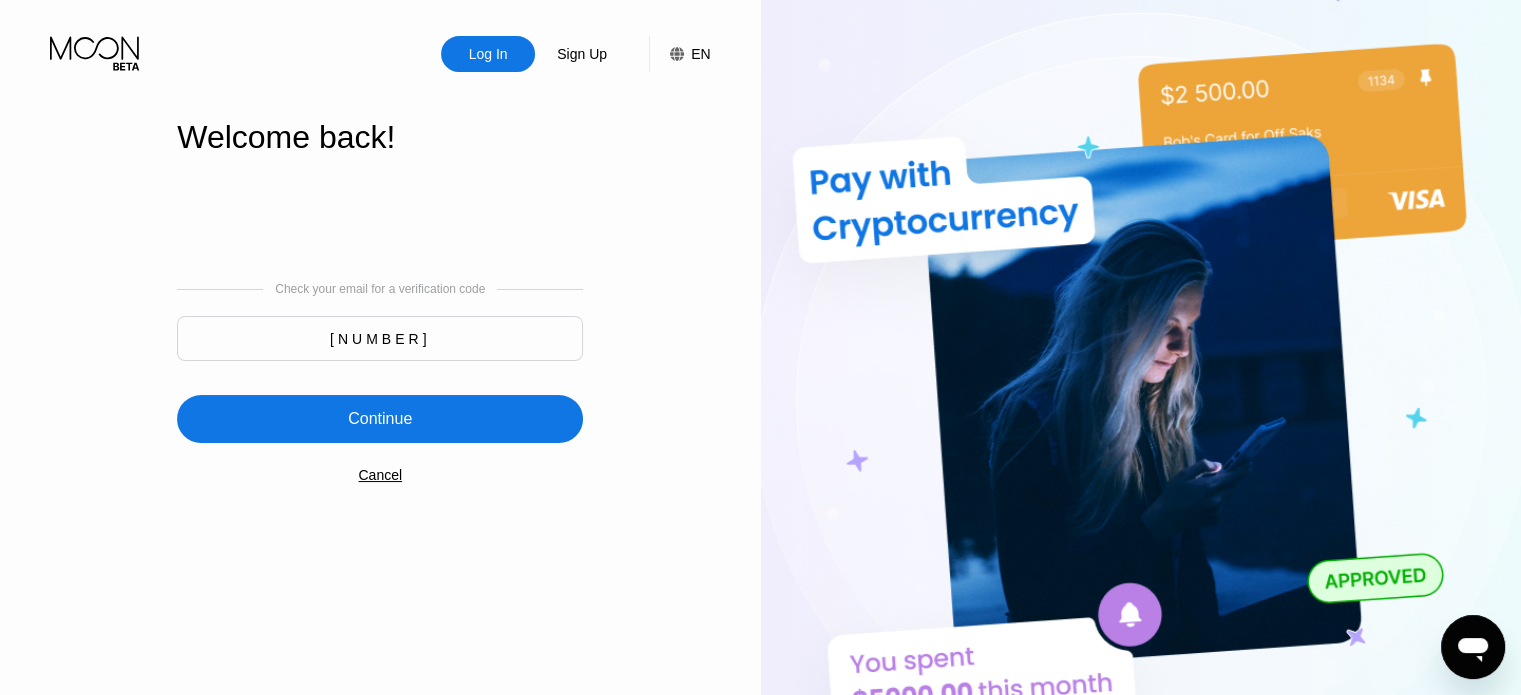 type on "804729" 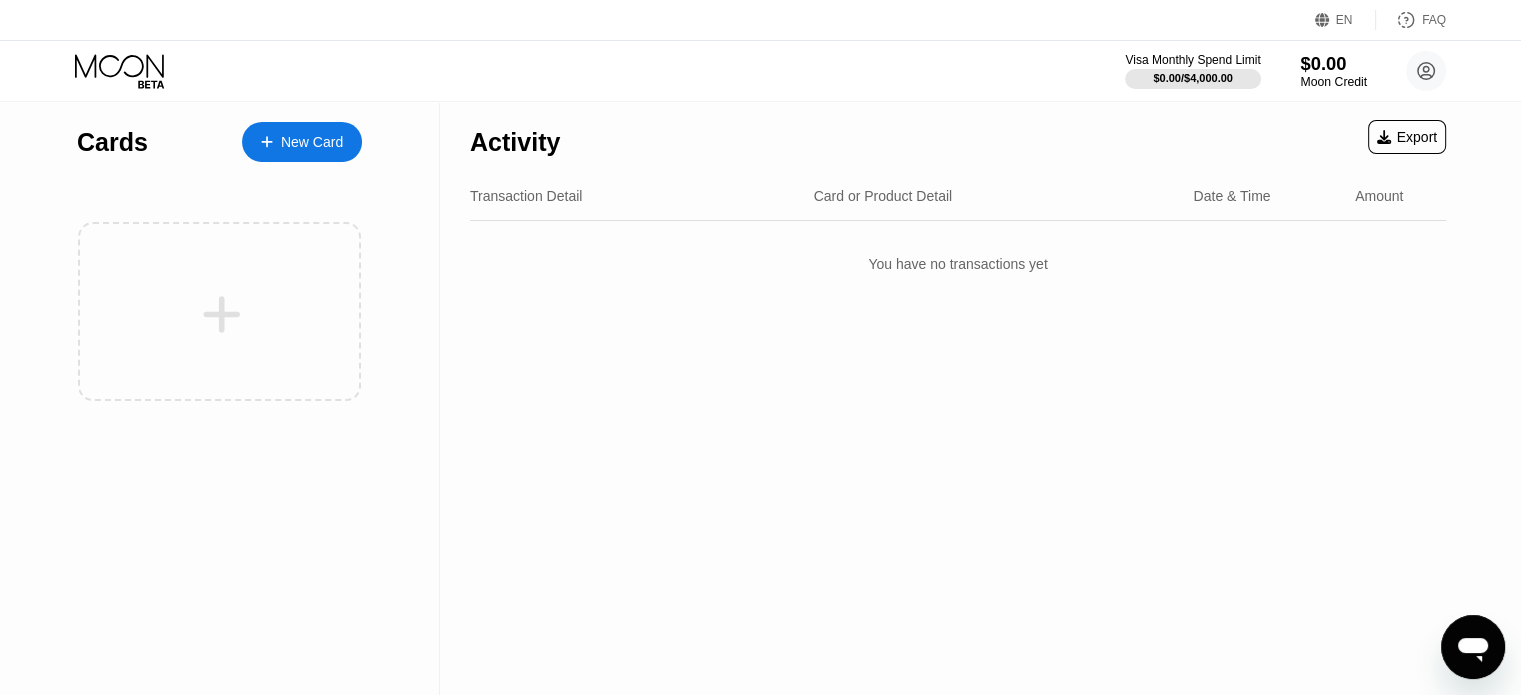 click on "$0.00" at bounding box center [1333, 63] 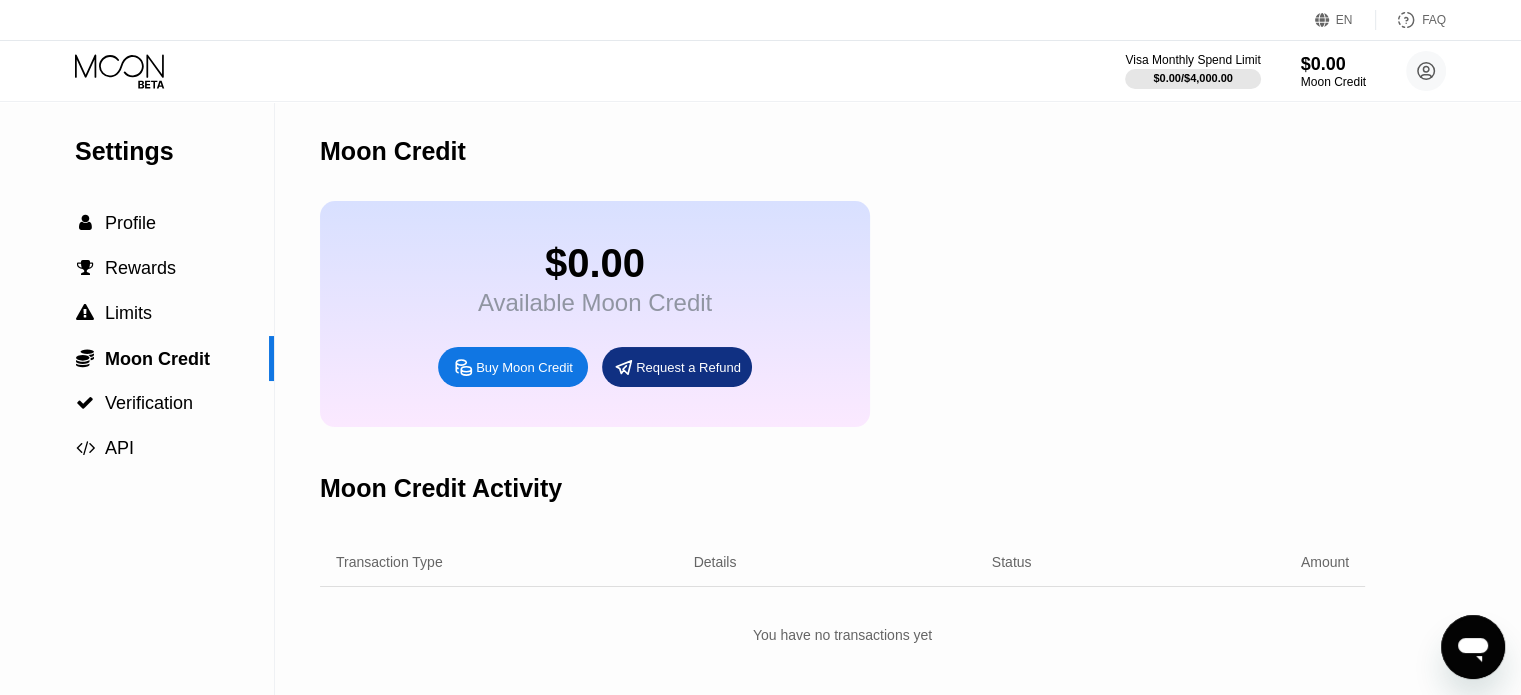 click on "$0.00 Available Moon Credit Buy Moon Credit Request a Refund" at bounding box center (842, 314) 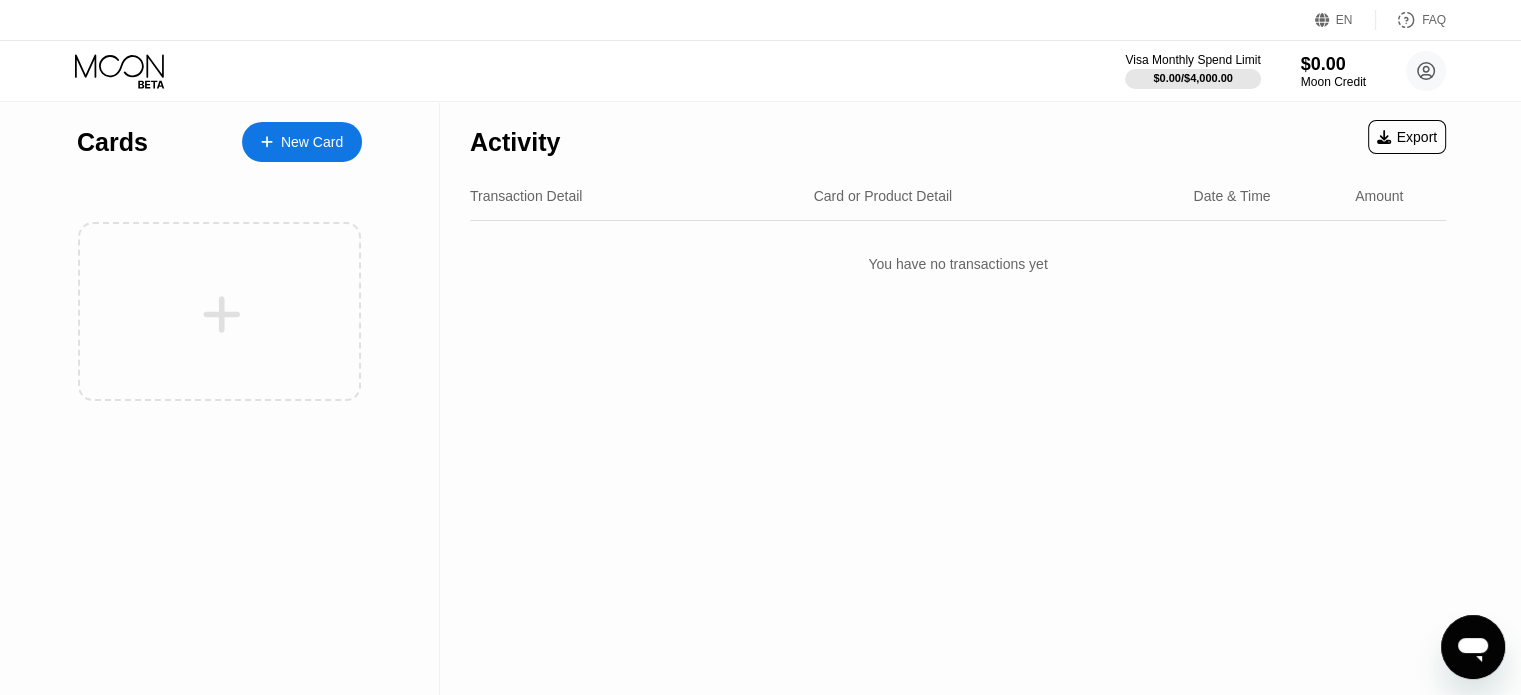 click on "Card or Product Detail" at bounding box center (883, 196) 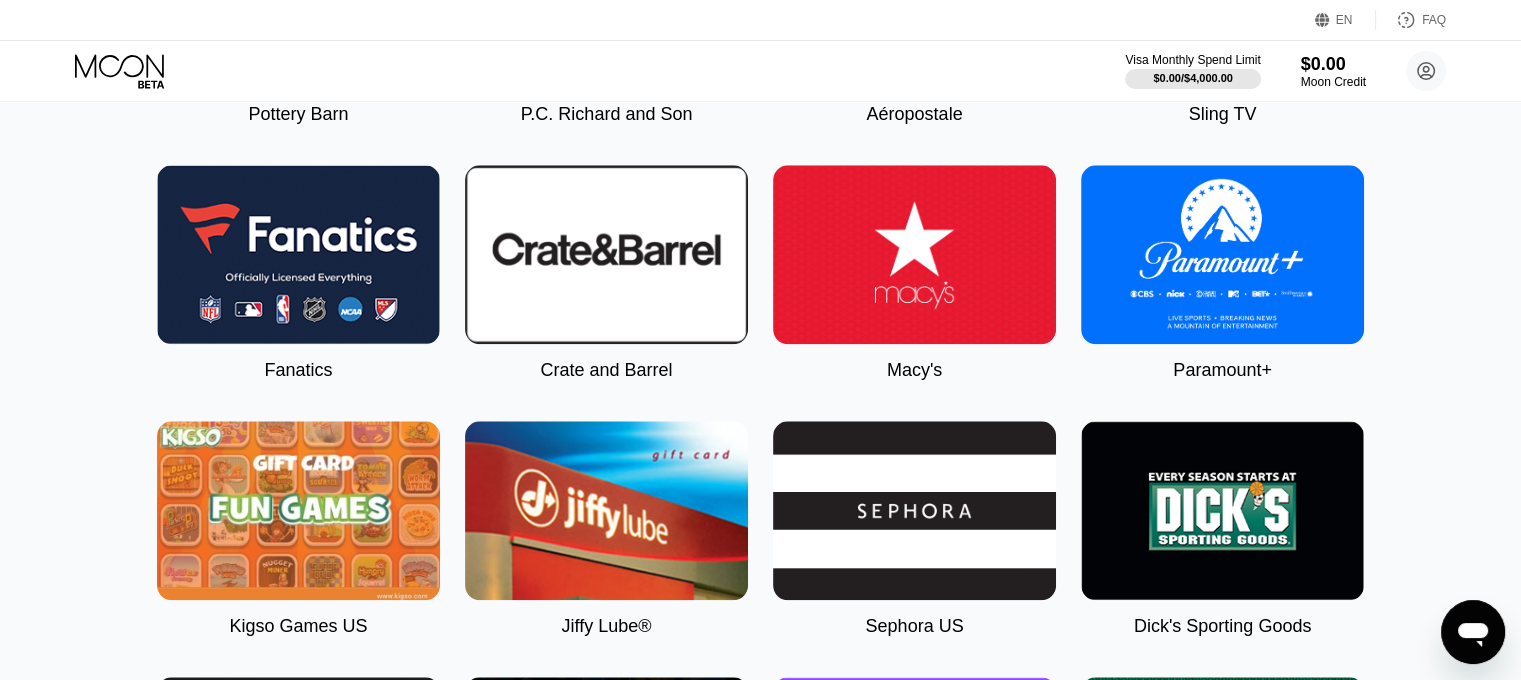 scroll, scrollTop: 2400, scrollLeft: 0, axis: vertical 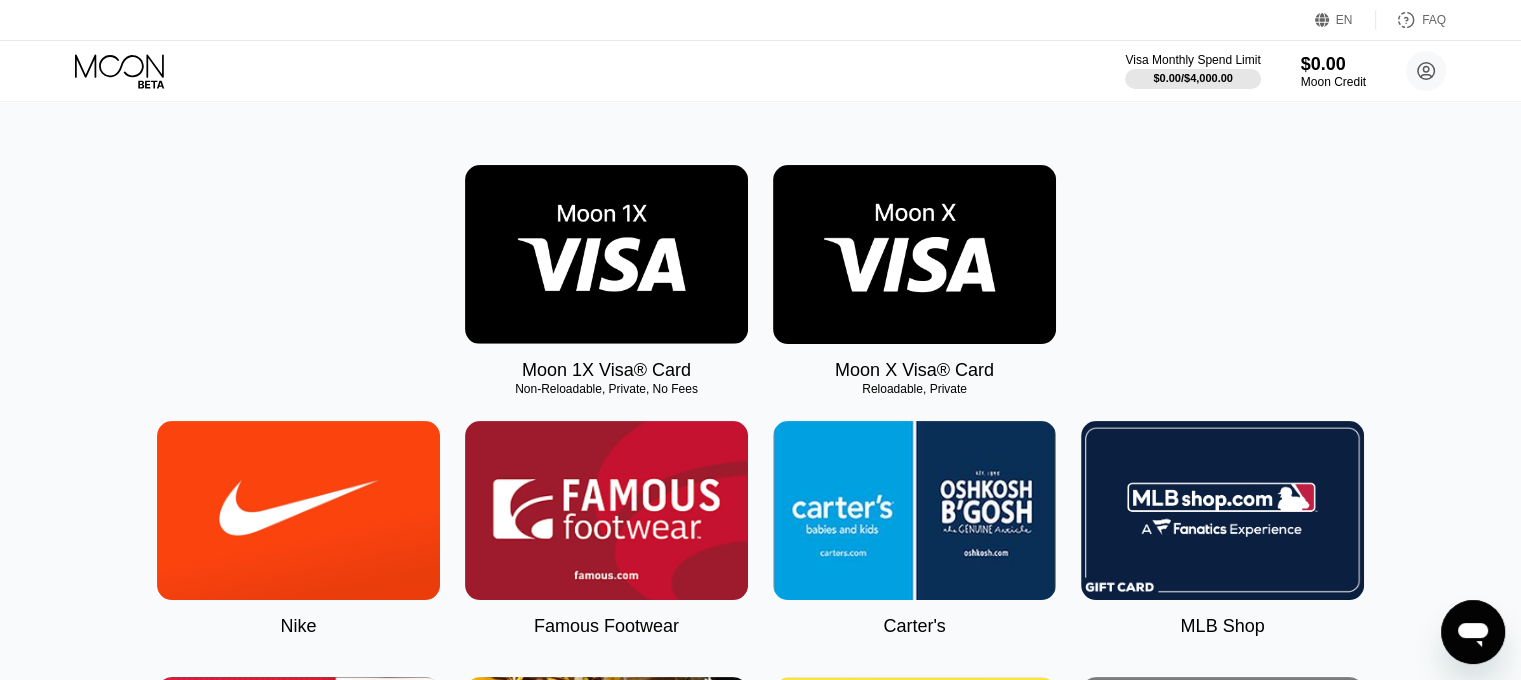 click 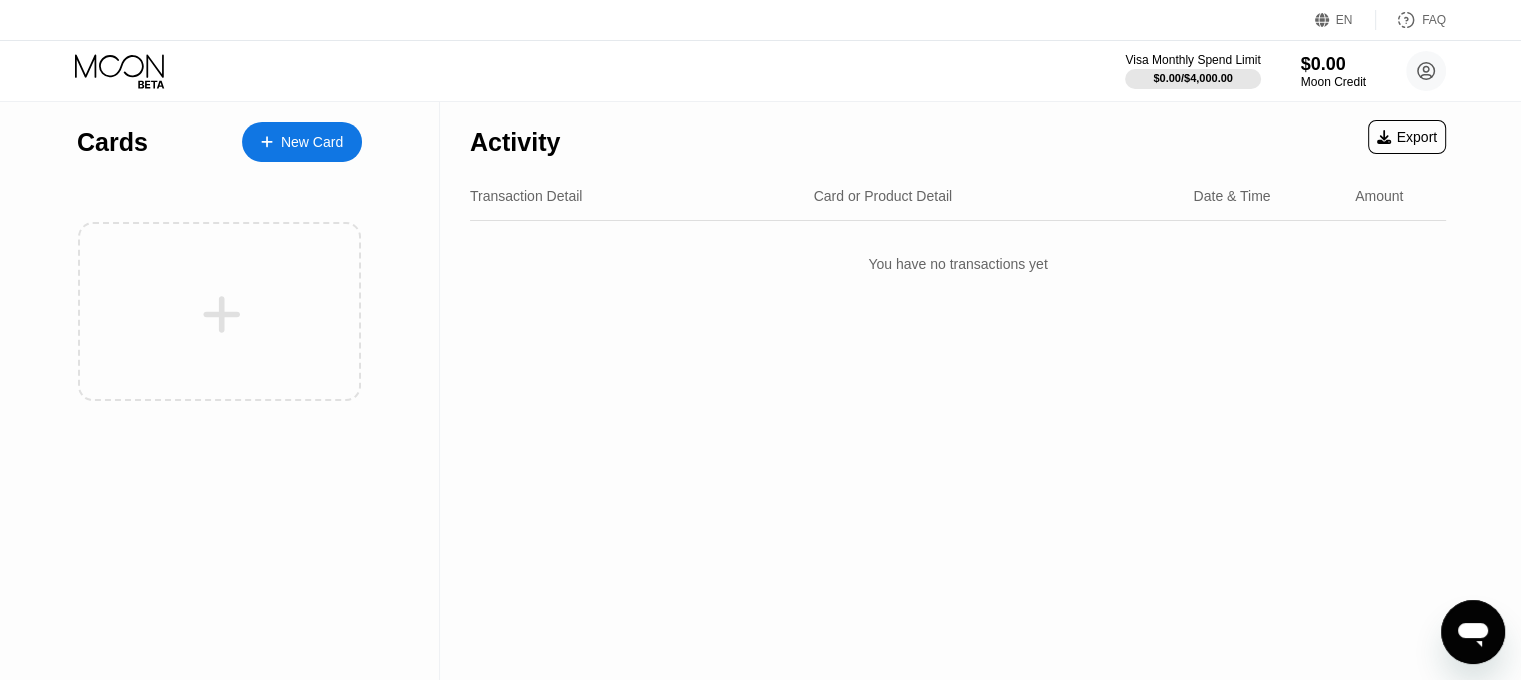 scroll, scrollTop: 0, scrollLeft: 0, axis: both 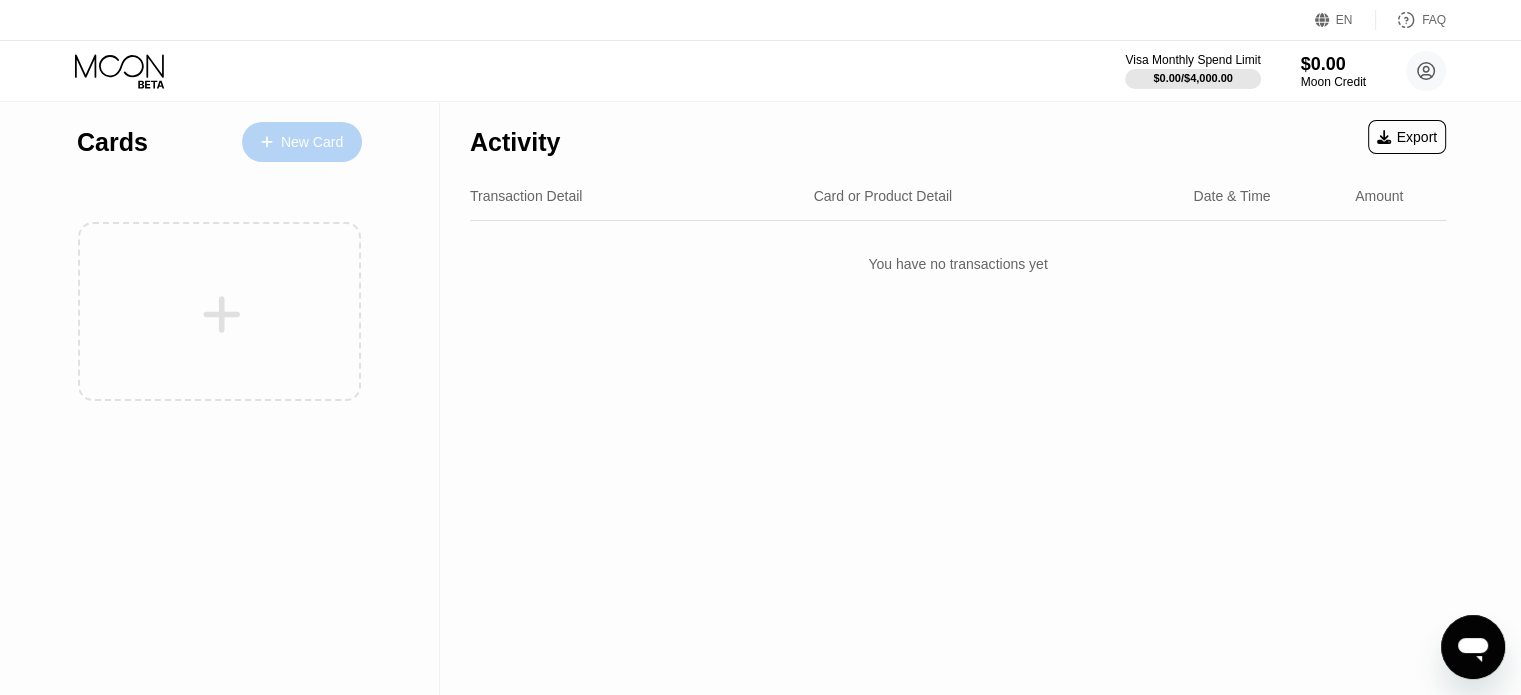 click on "New Card" at bounding box center (312, 142) 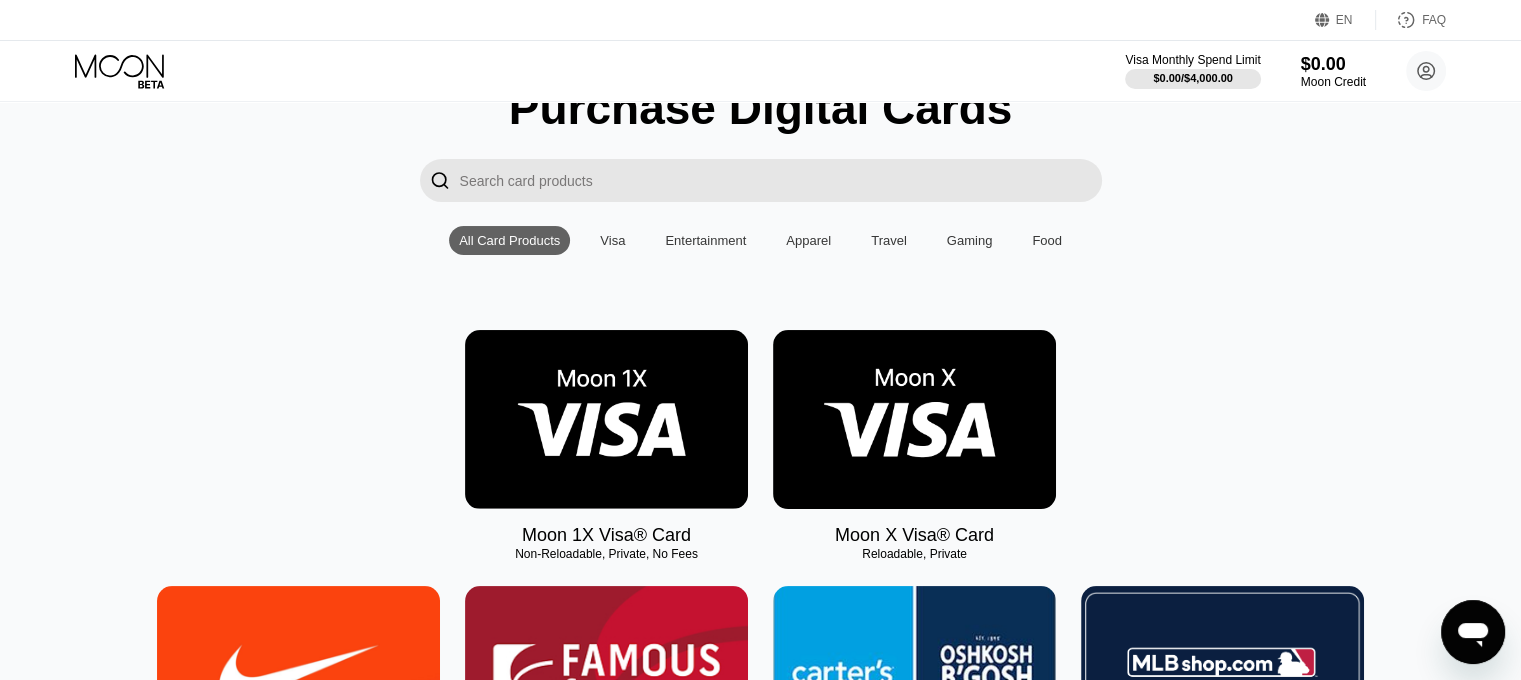 scroll, scrollTop: 200, scrollLeft: 0, axis: vertical 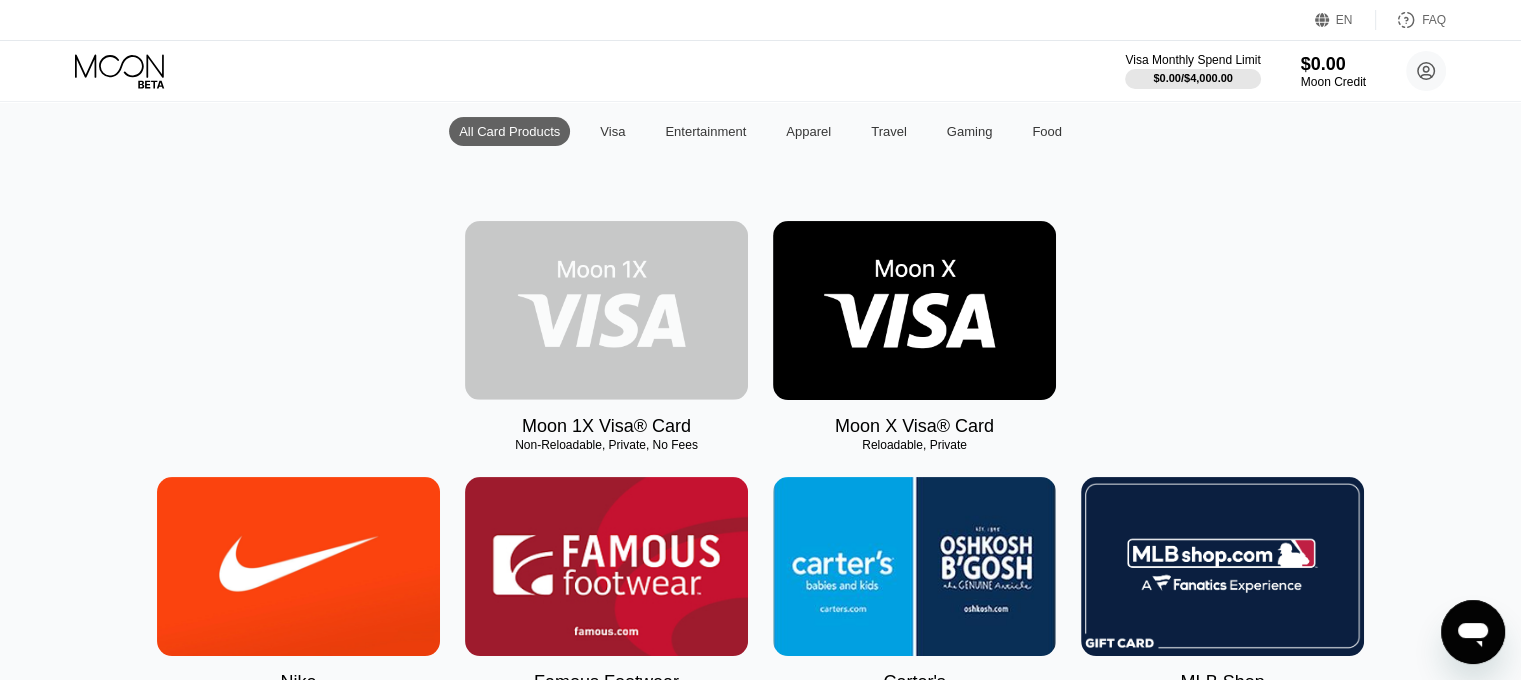 click at bounding box center [606, 310] 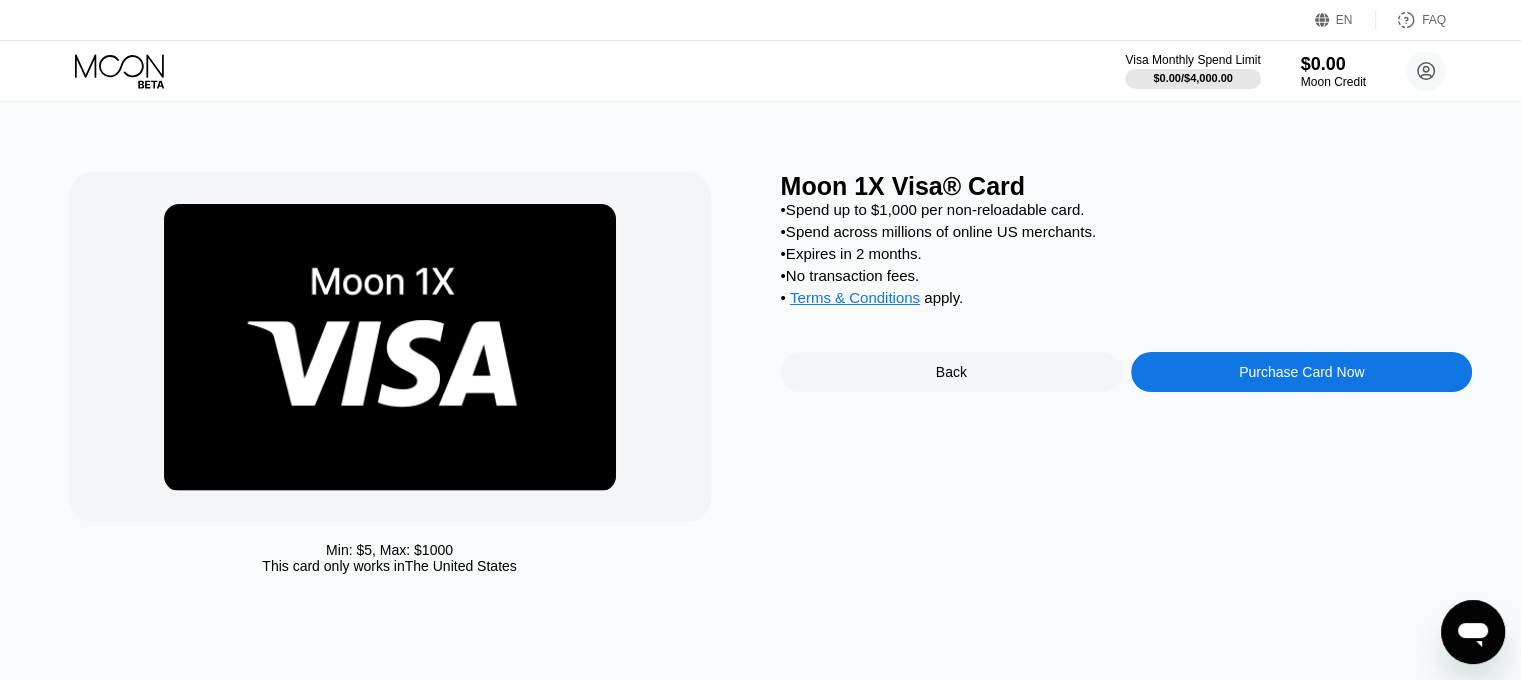 scroll, scrollTop: 0, scrollLeft: 0, axis: both 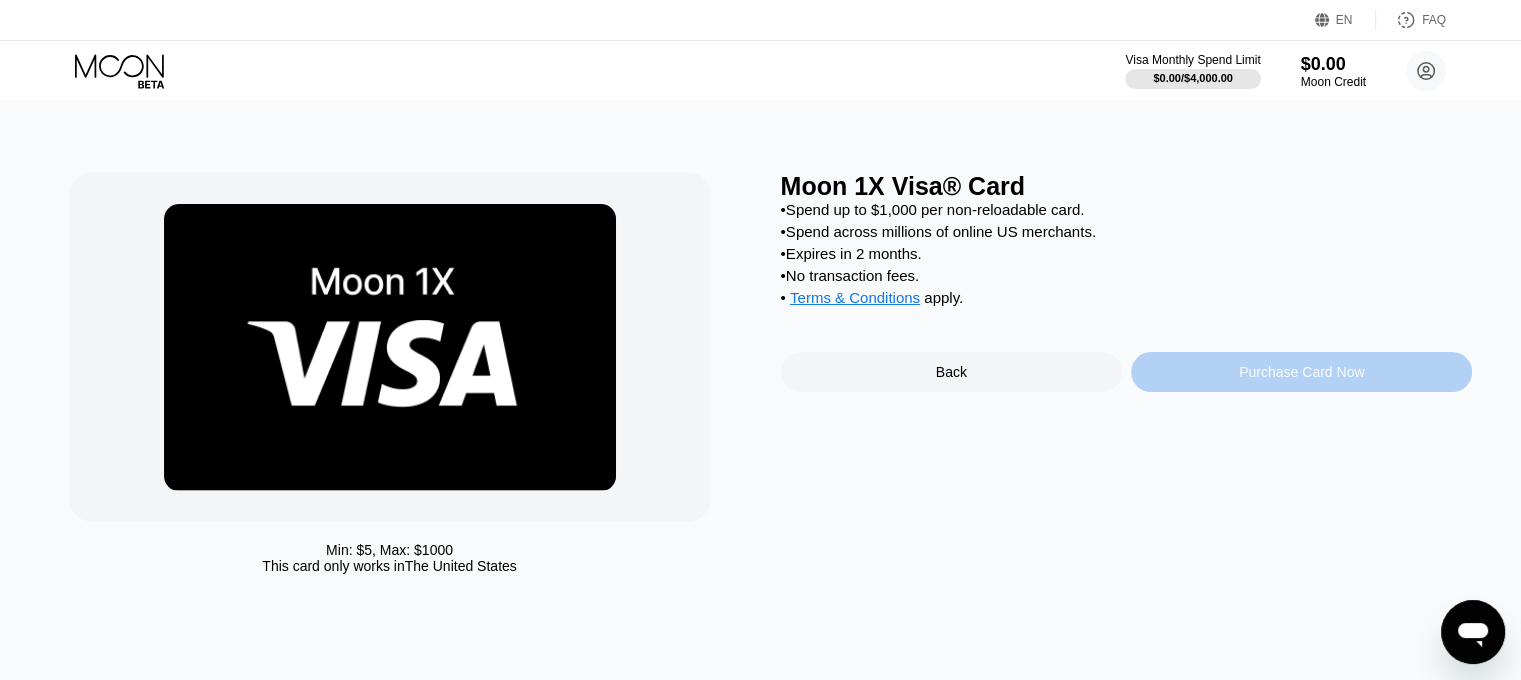 click on "Purchase Card Now" at bounding box center (1301, 372) 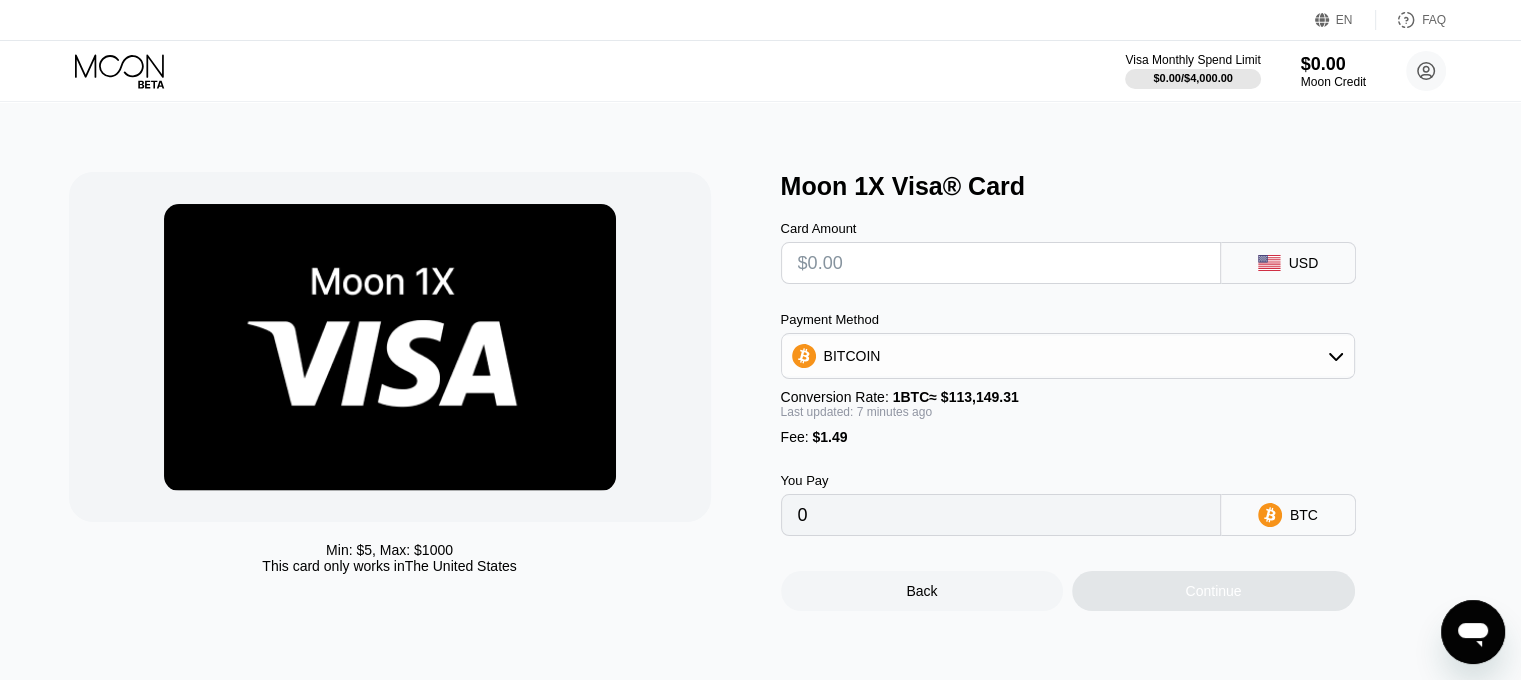 click at bounding box center (1001, 263) 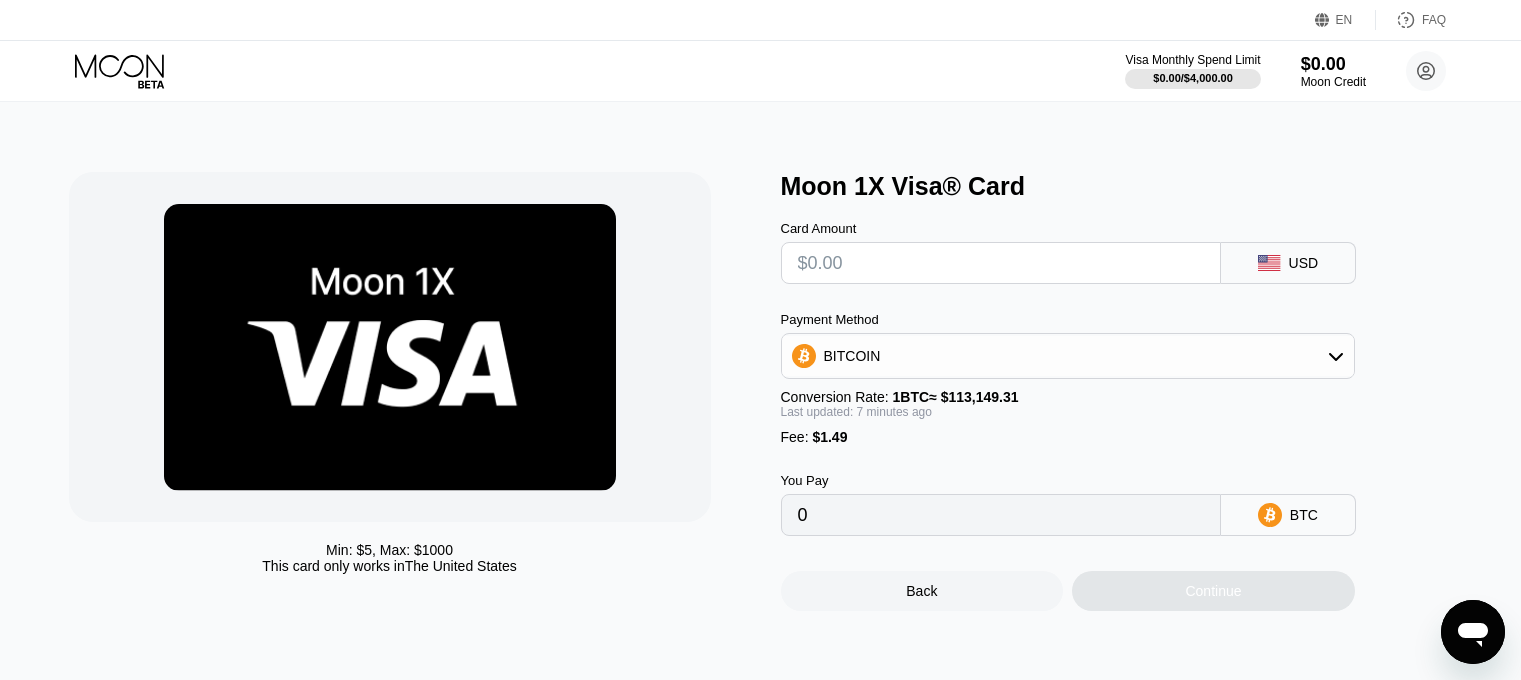 scroll, scrollTop: 0, scrollLeft: 0, axis: both 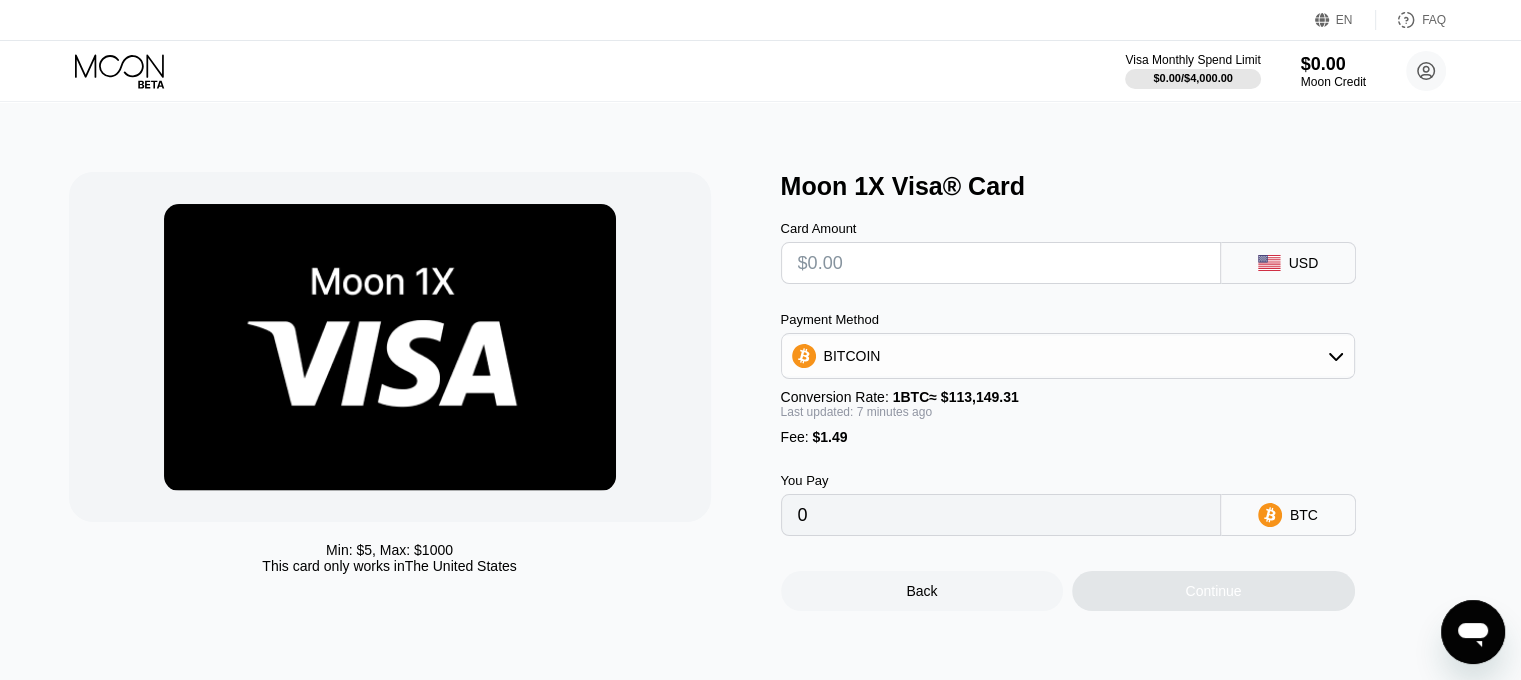 drag, startPoint x: 0, startPoint y: 0, endPoint x: 900, endPoint y: 275, distance: 941.07654 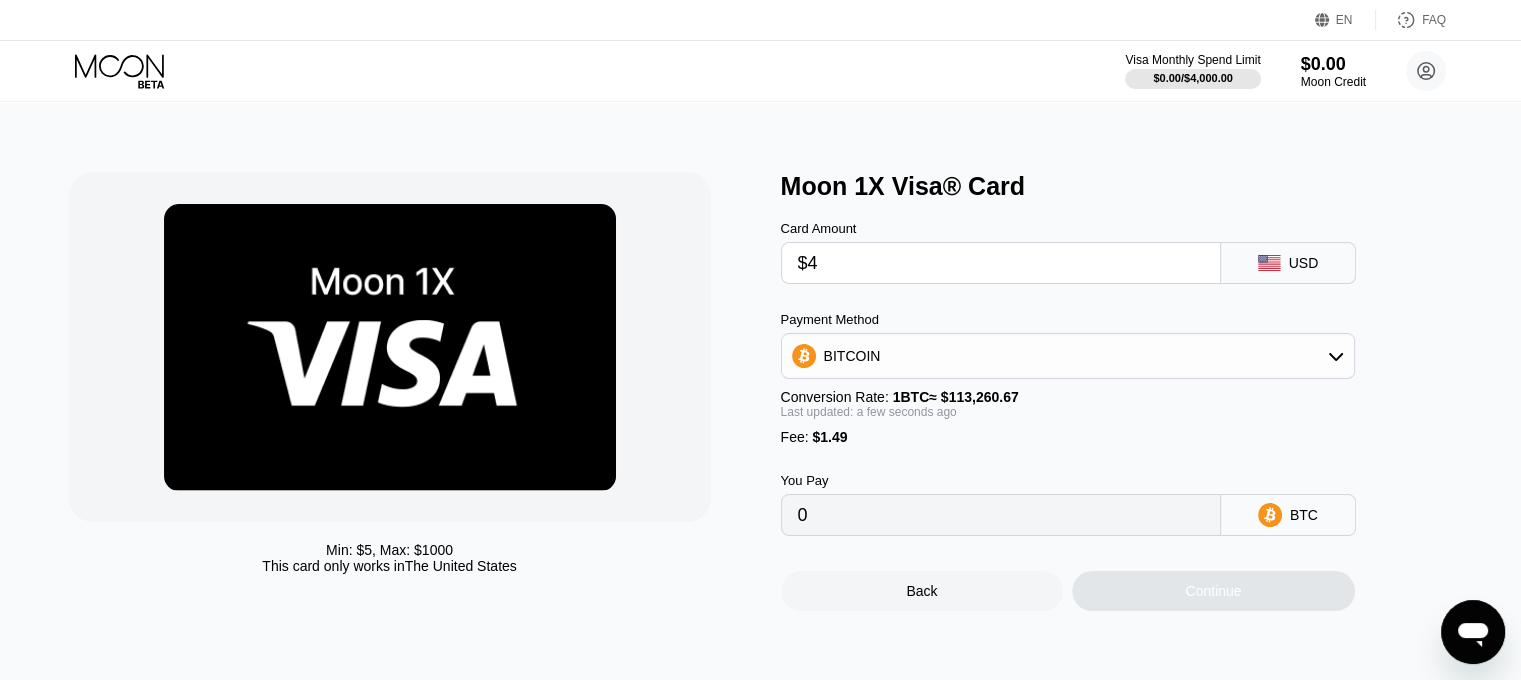 type on "$46" 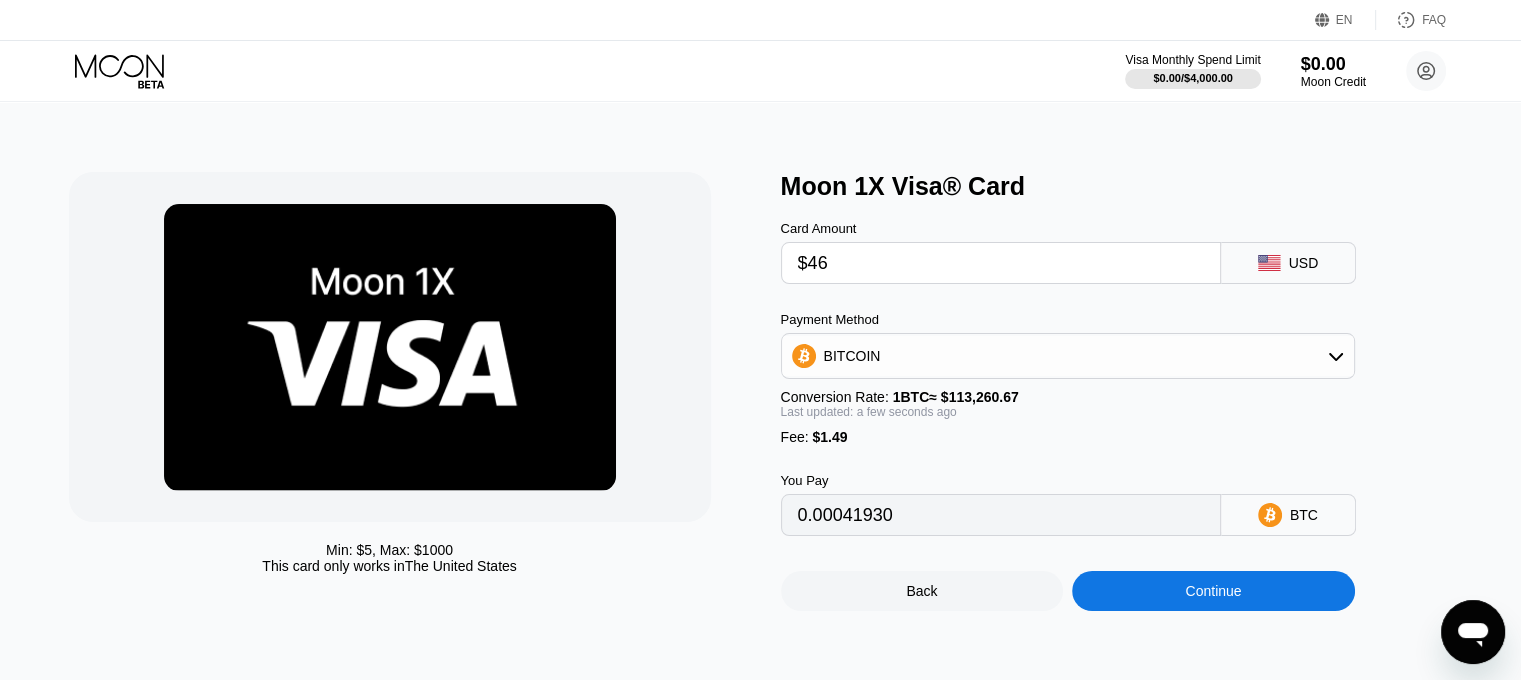 type on "0.00041930" 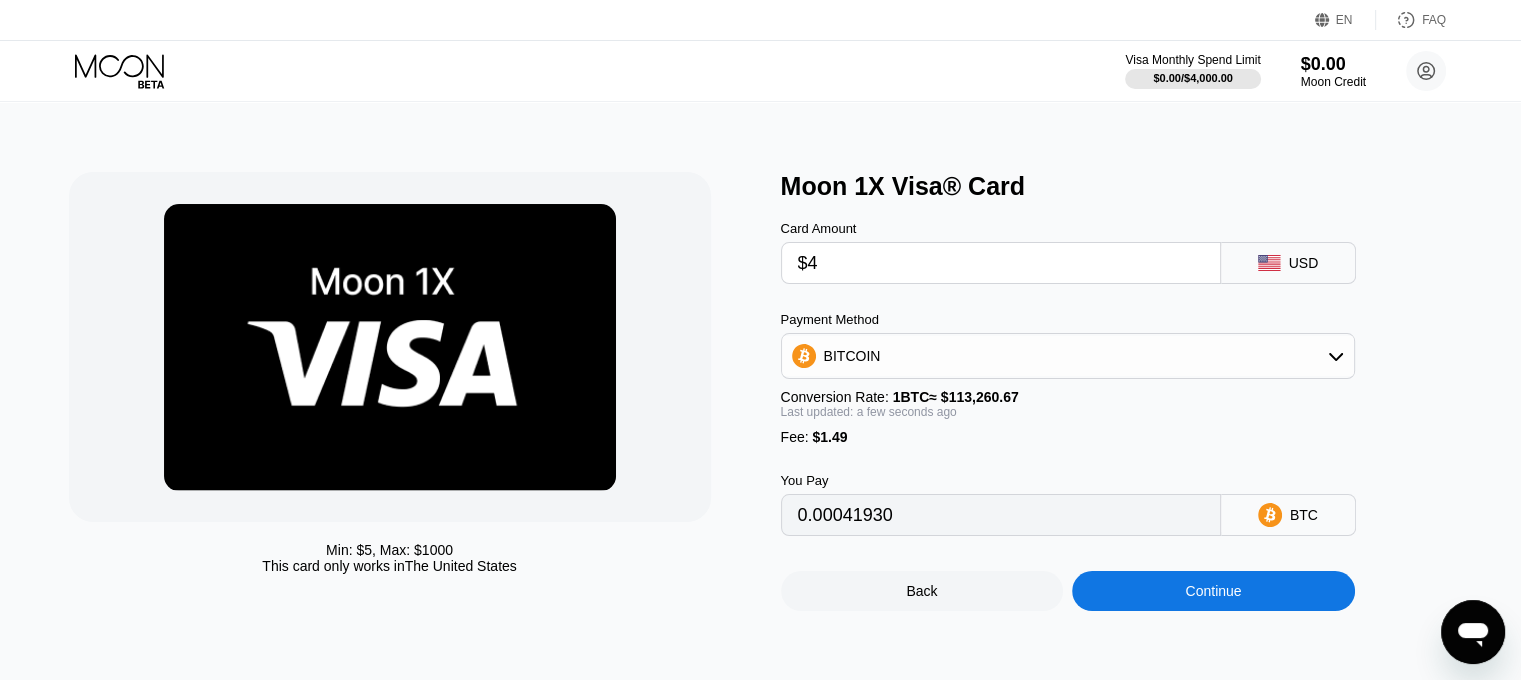 type 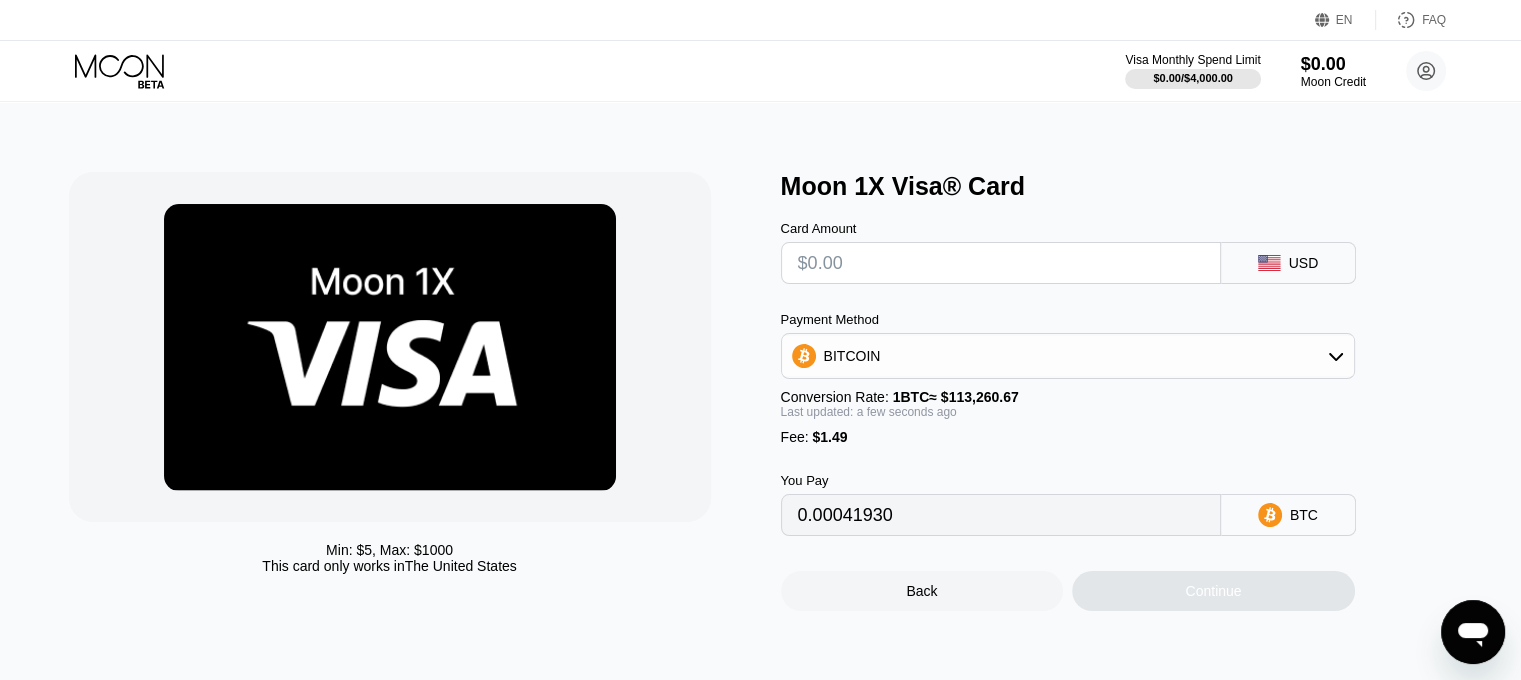 type on "0" 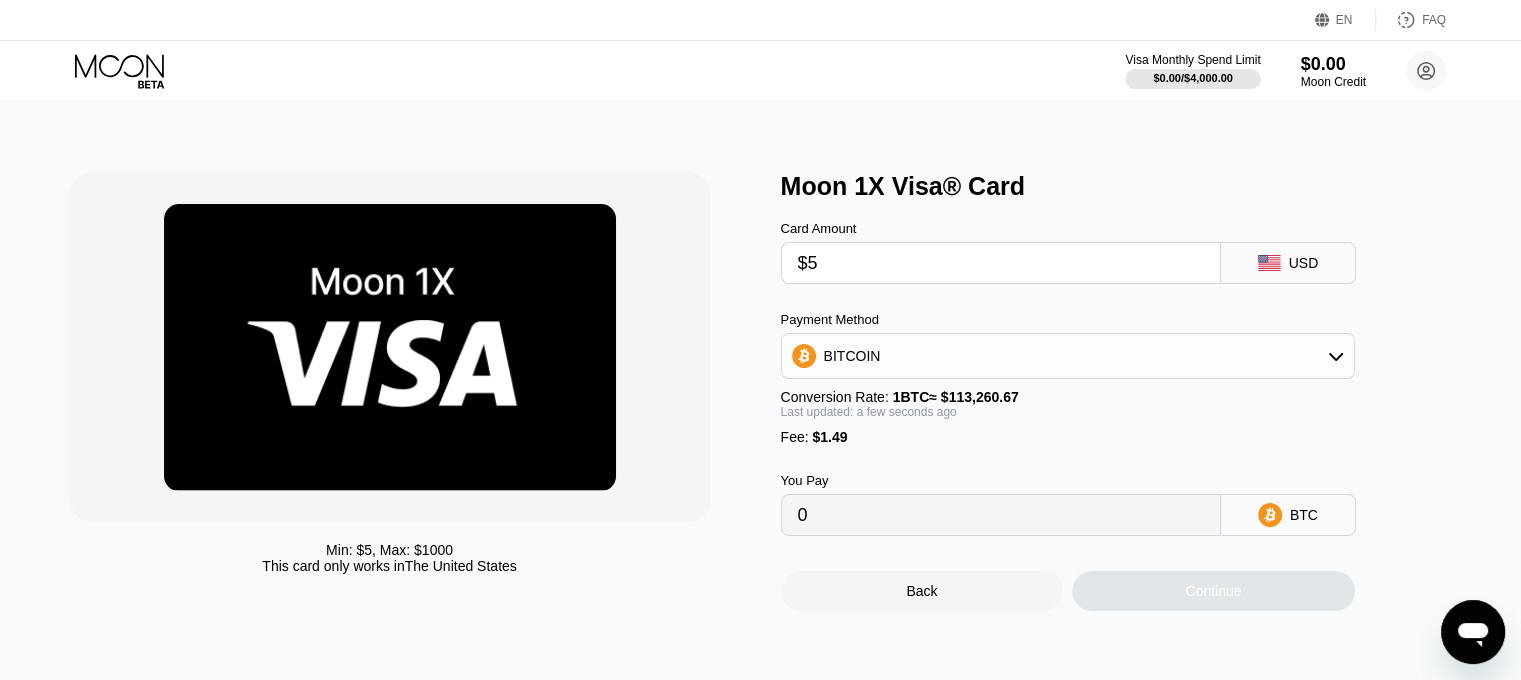 type on "$50" 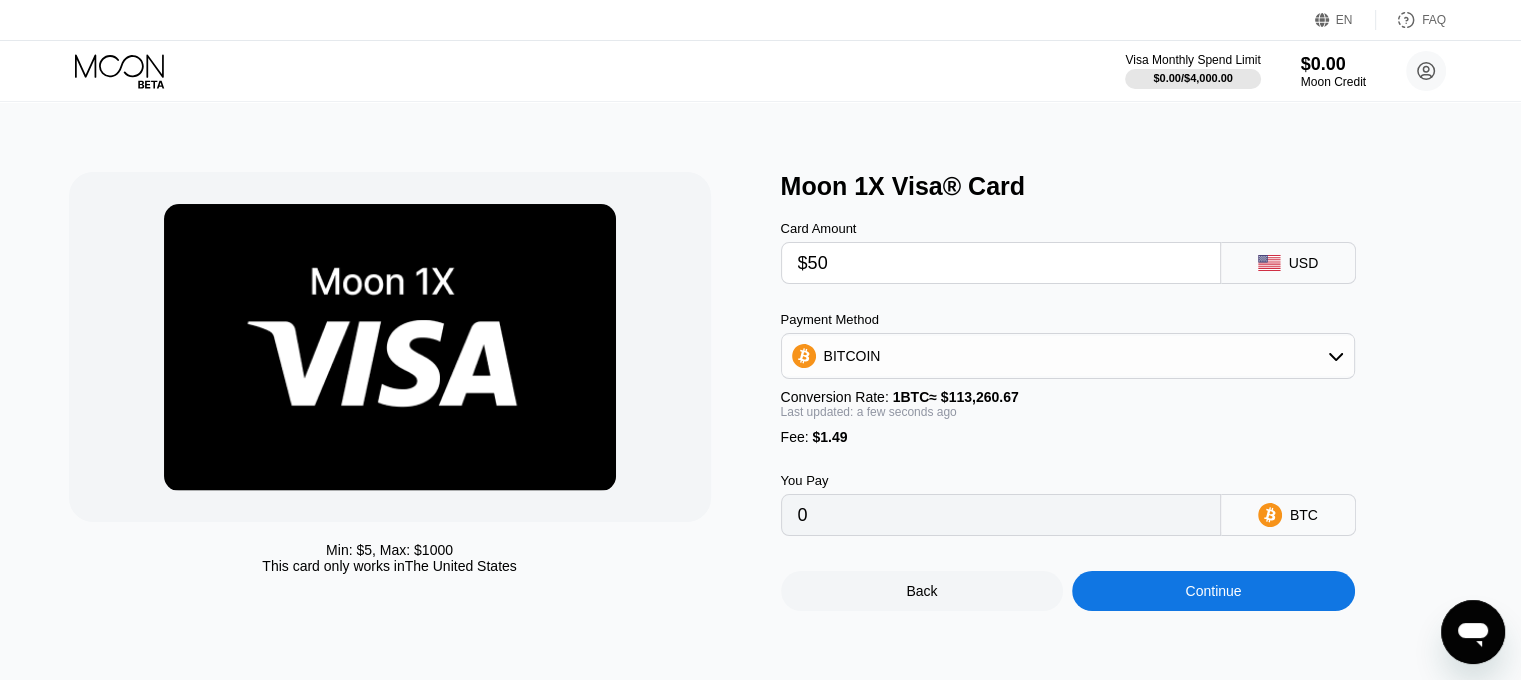 type on "0.00045462" 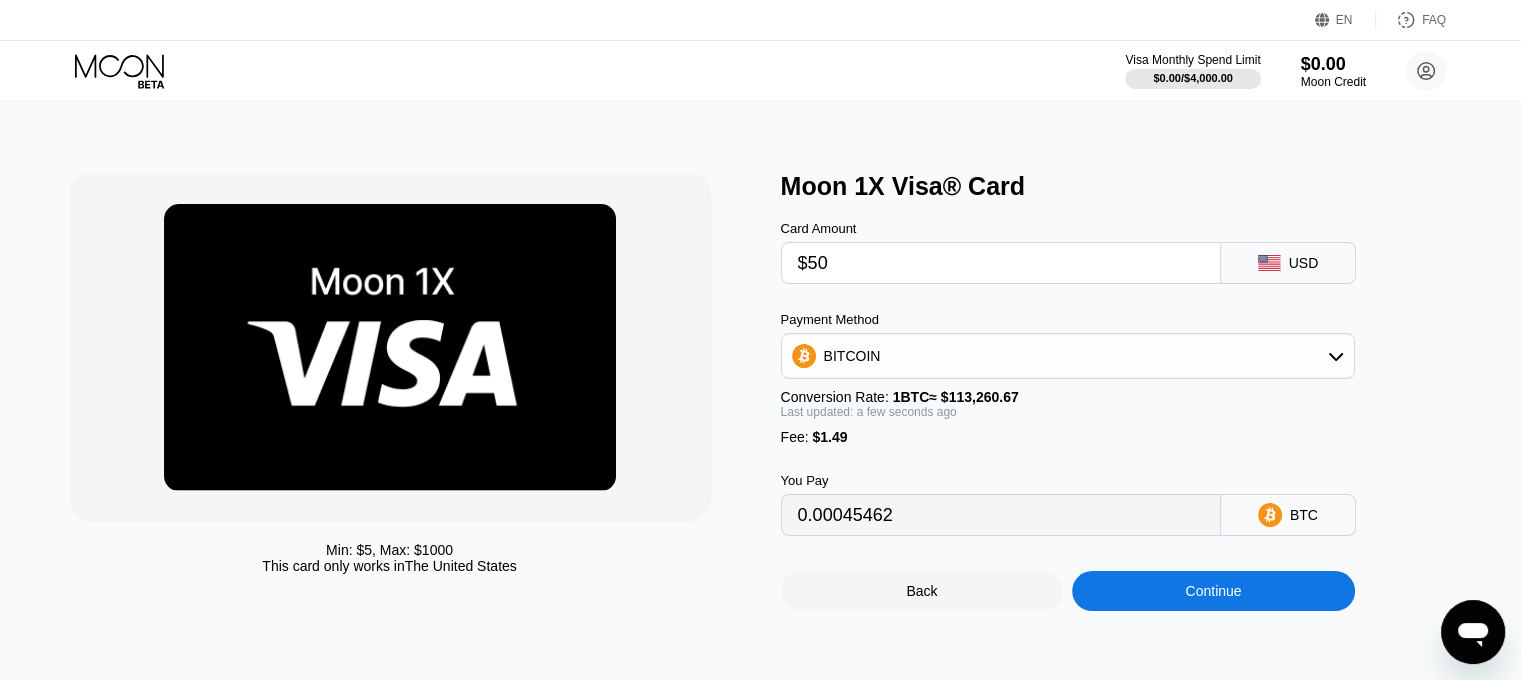 type on "$50" 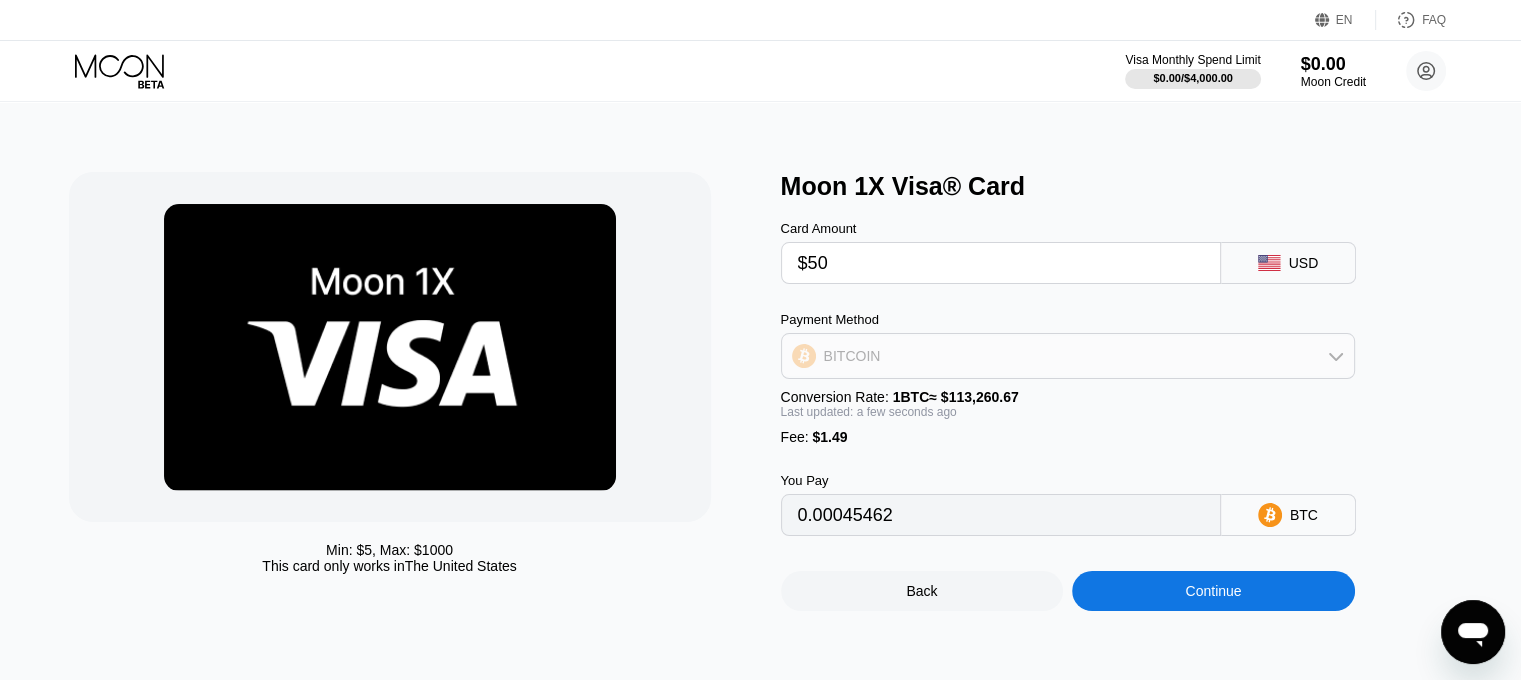 click on "BITCOIN" at bounding box center [1068, 356] 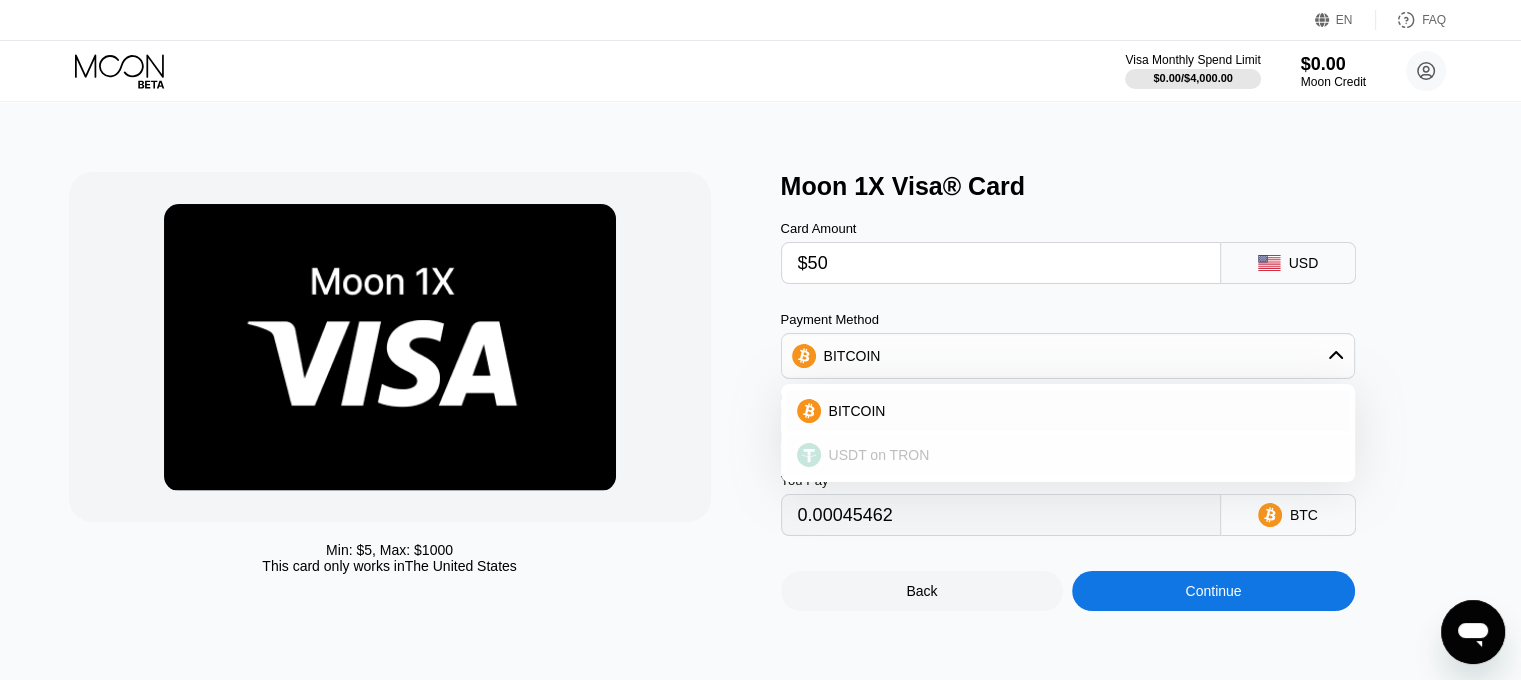 click on "USDT on TRON" at bounding box center (879, 455) 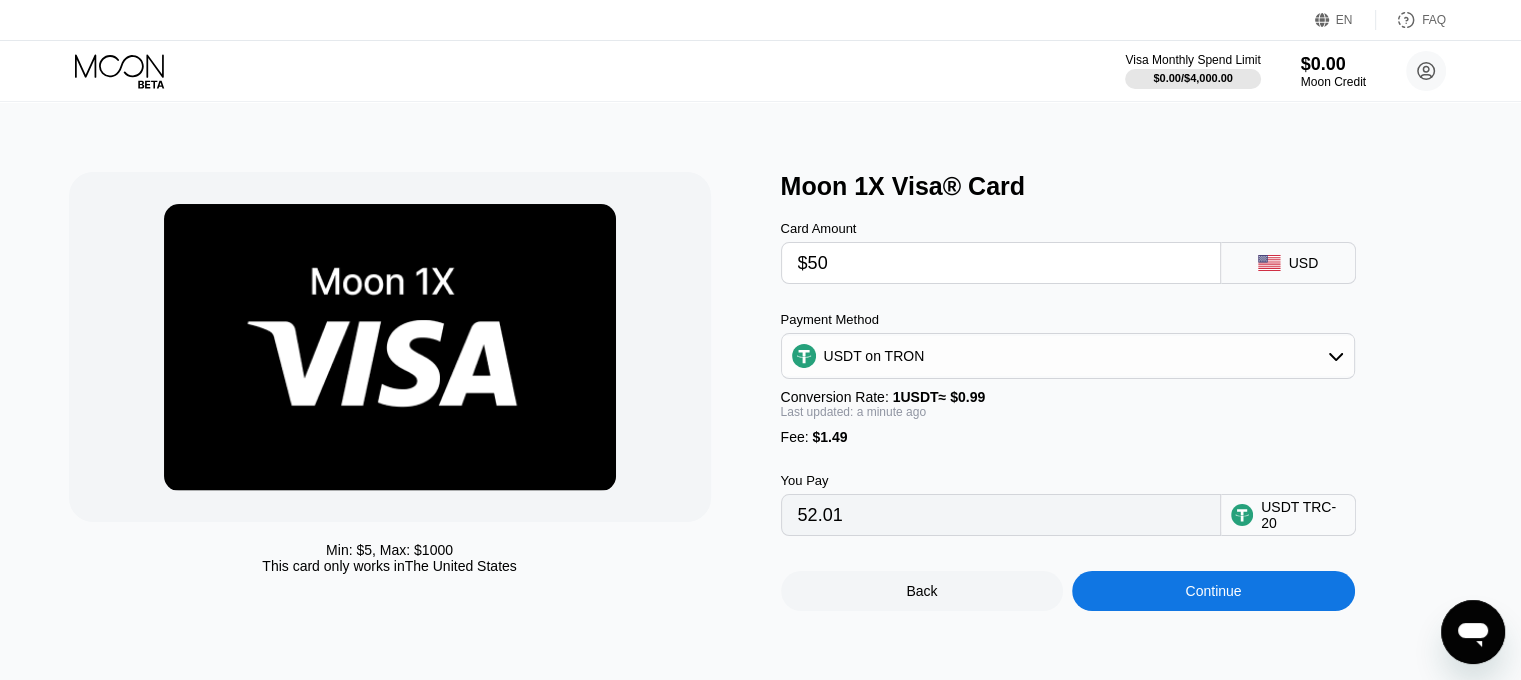 click on "USDT on TRON" at bounding box center [1068, 356] 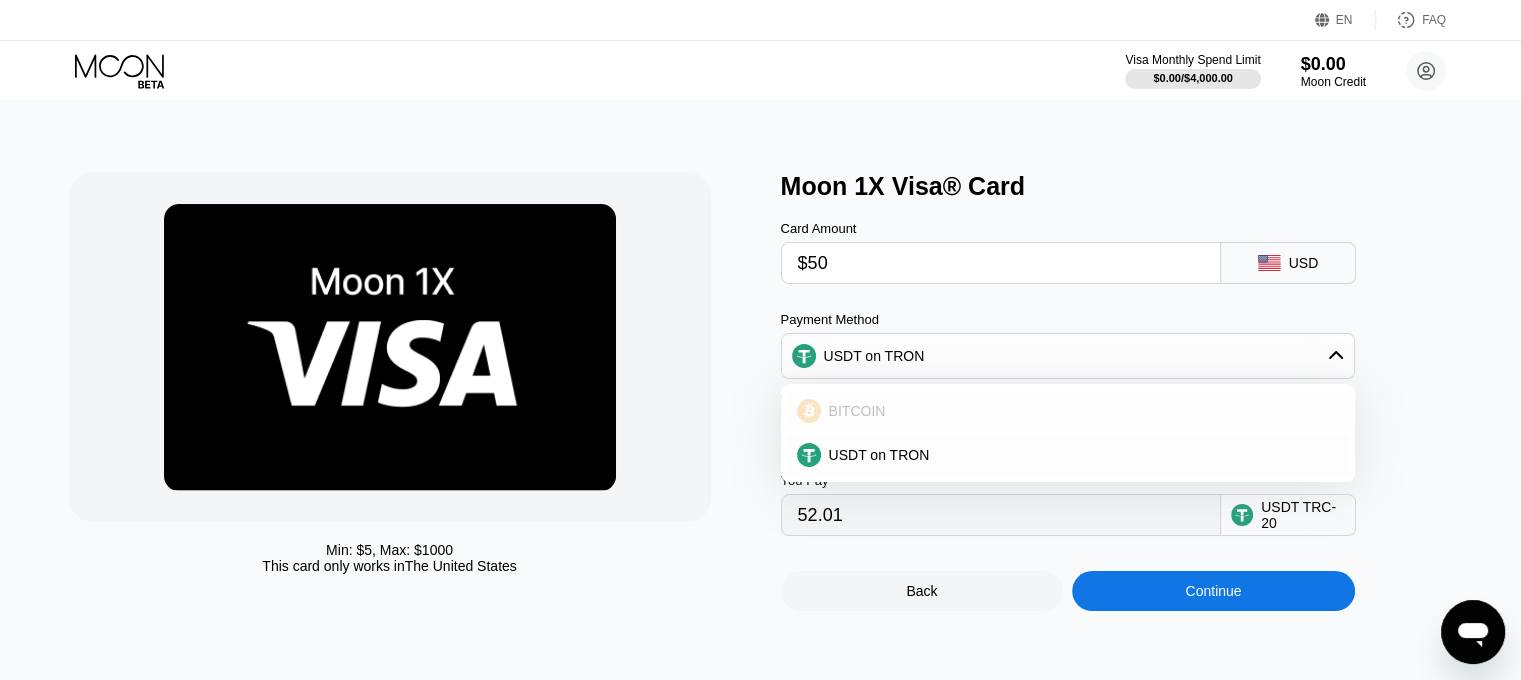 click on "BITCOIN" at bounding box center (1080, 411) 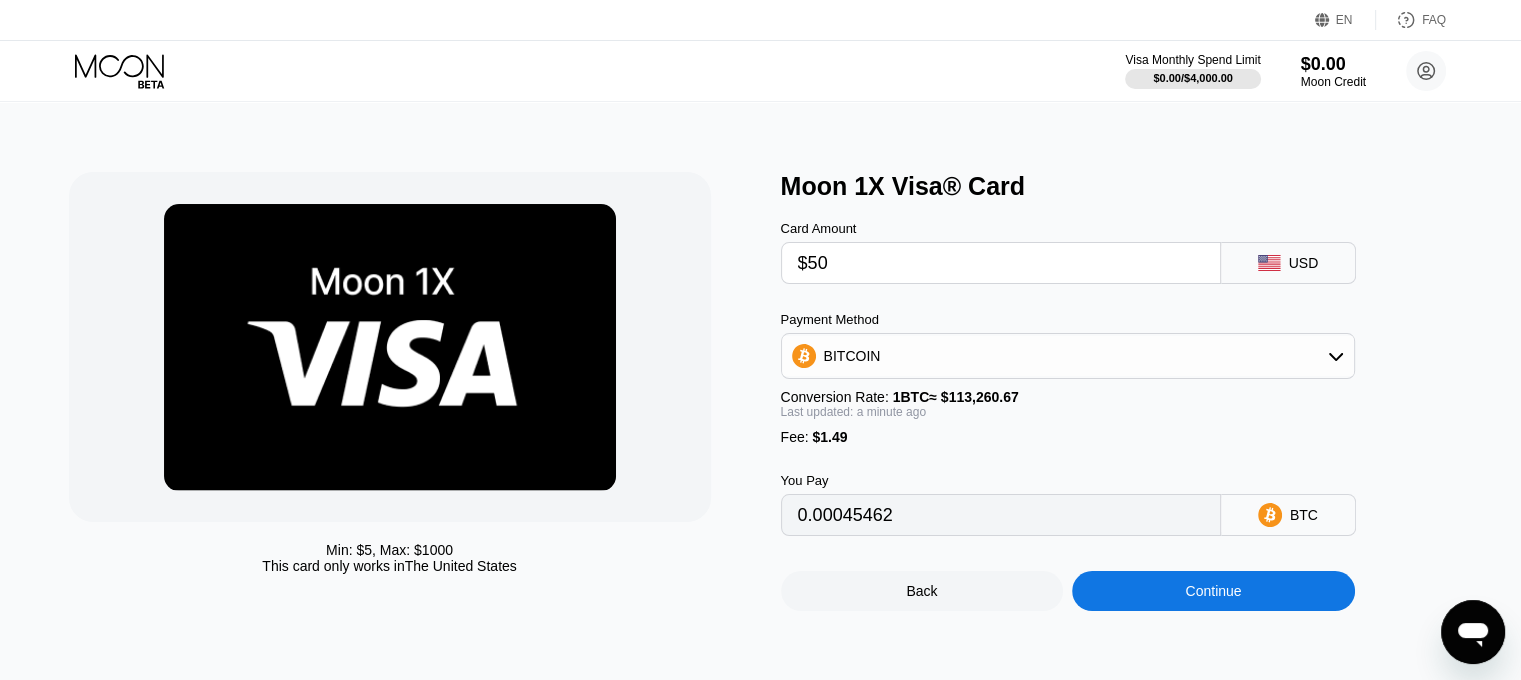 click on "BITCOIN" at bounding box center [1068, 356] 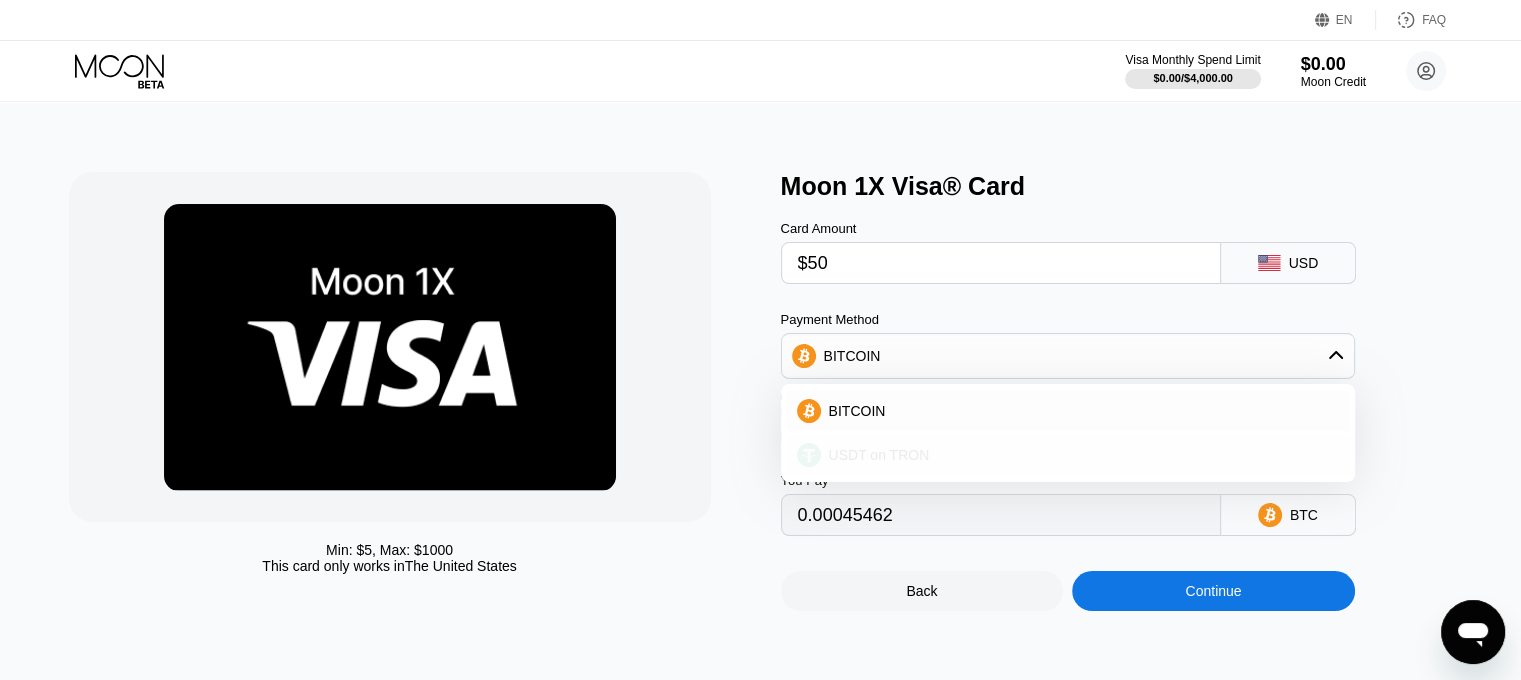 click on "USDT on TRON" at bounding box center [879, 455] 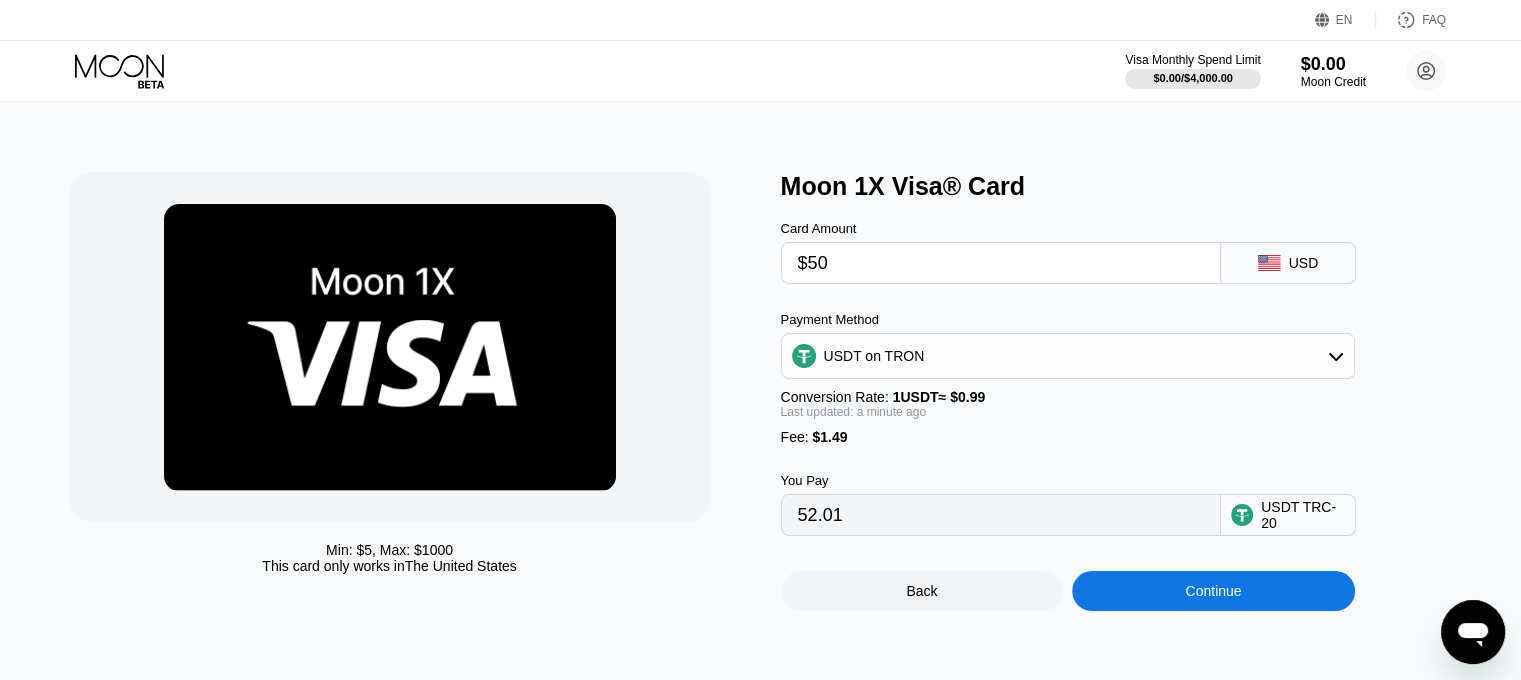 click on "Continue" at bounding box center [1213, 591] 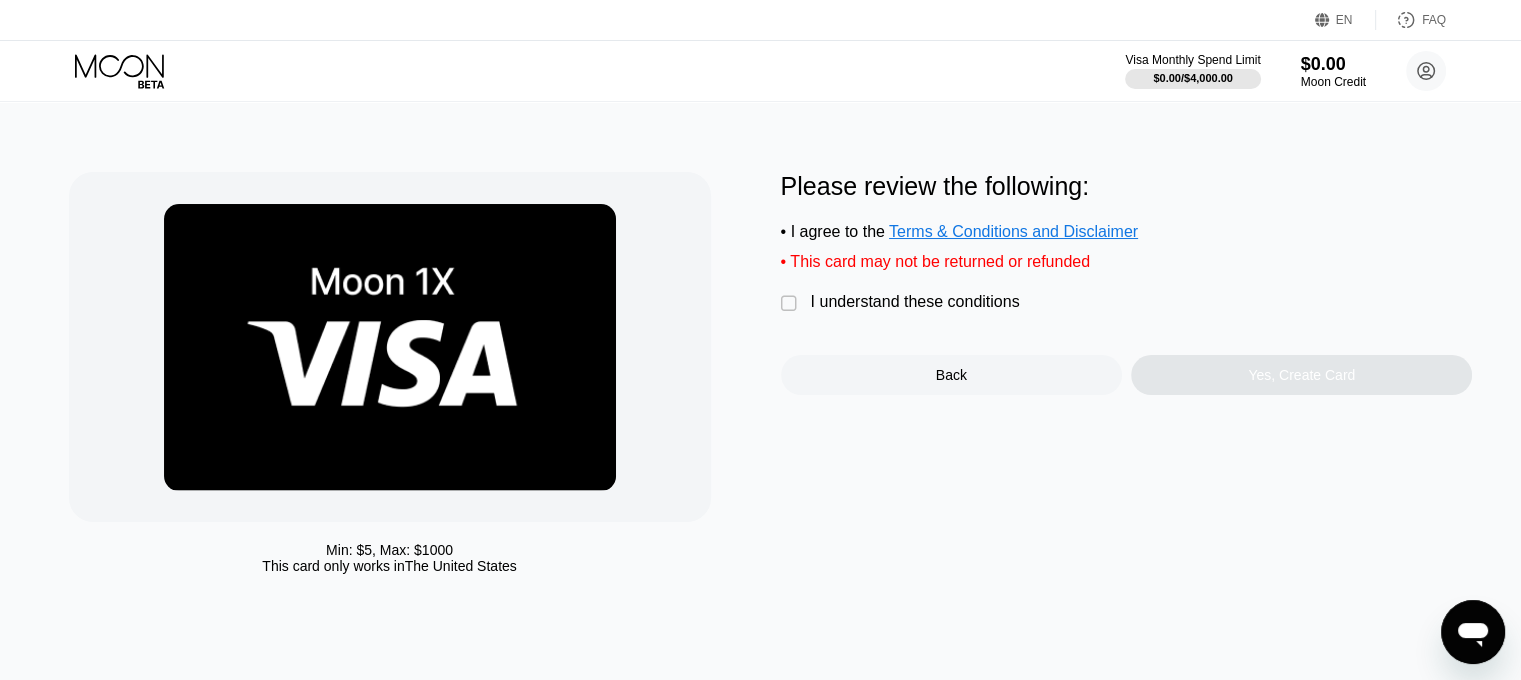 click on " I understand these conditions" at bounding box center (905, 303) 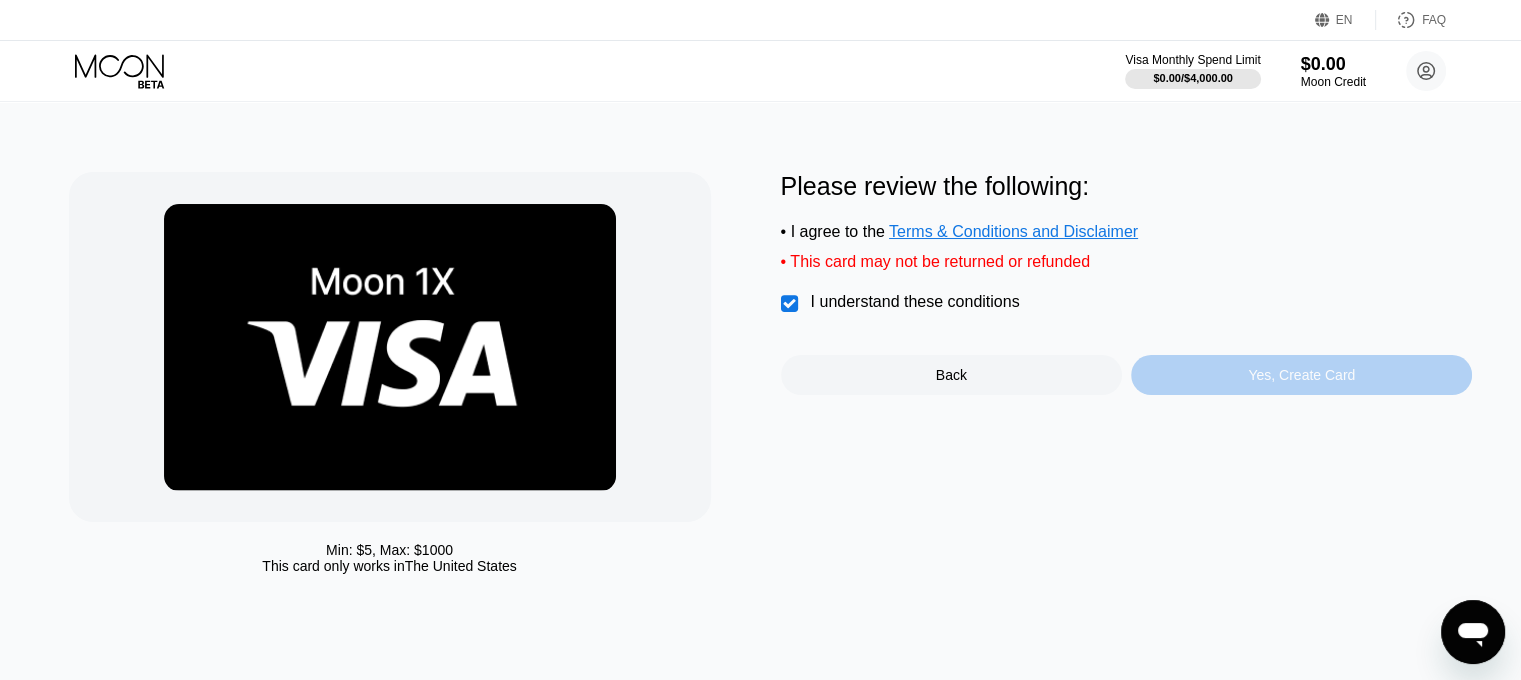 click on "Yes, Create Card" at bounding box center (1301, 375) 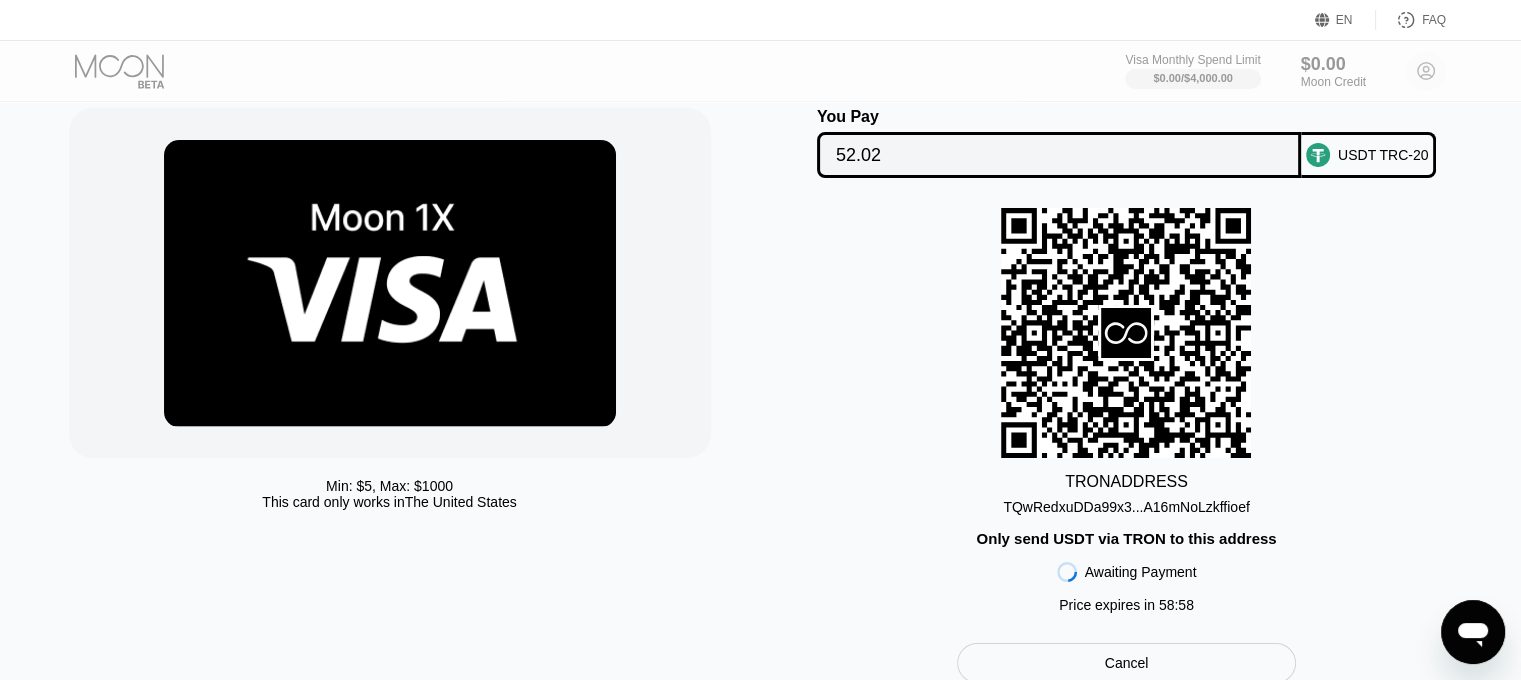 scroll, scrollTop: 100, scrollLeft: 0, axis: vertical 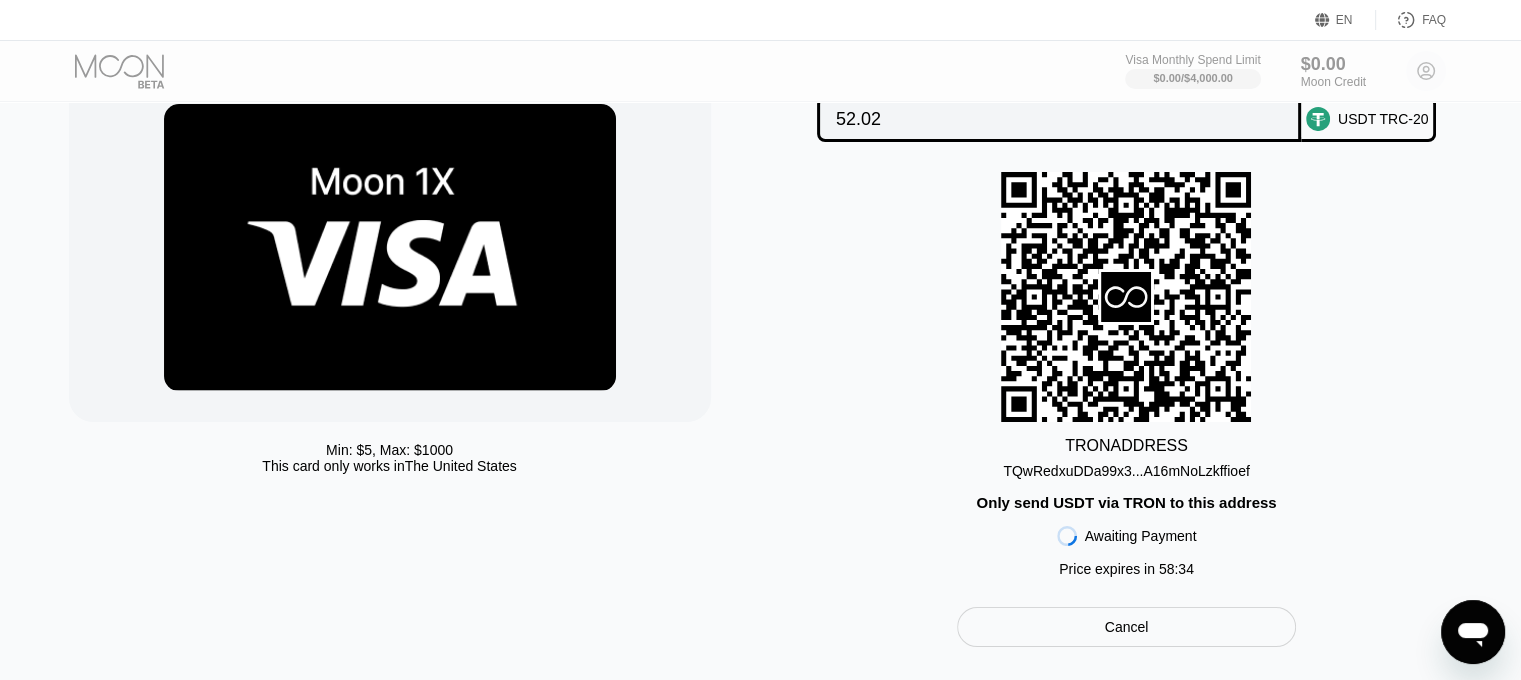 click on "TQwRedxuDDa99x3...A16mNoLzkffioef" at bounding box center (1126, 471) 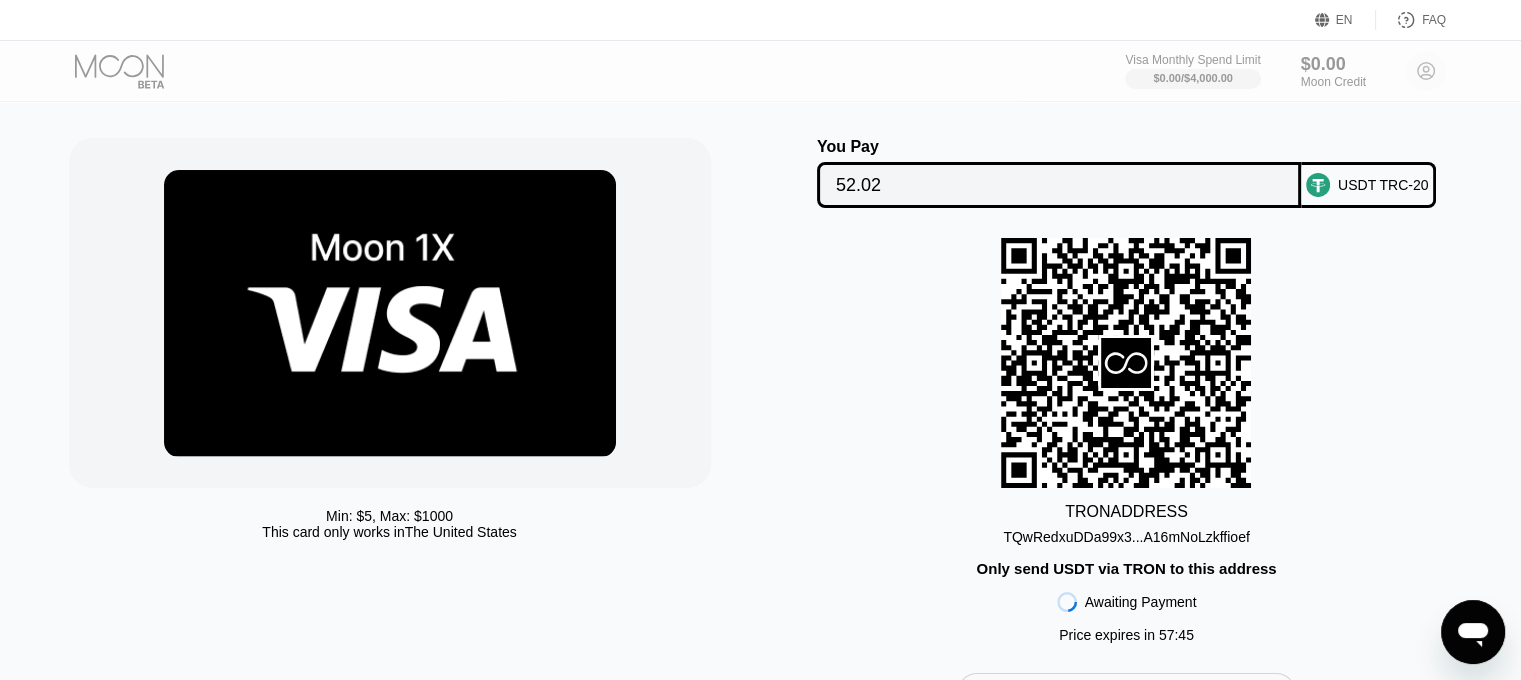 scroll, scrollTop: 0, scrollLeft: 0, axis: both 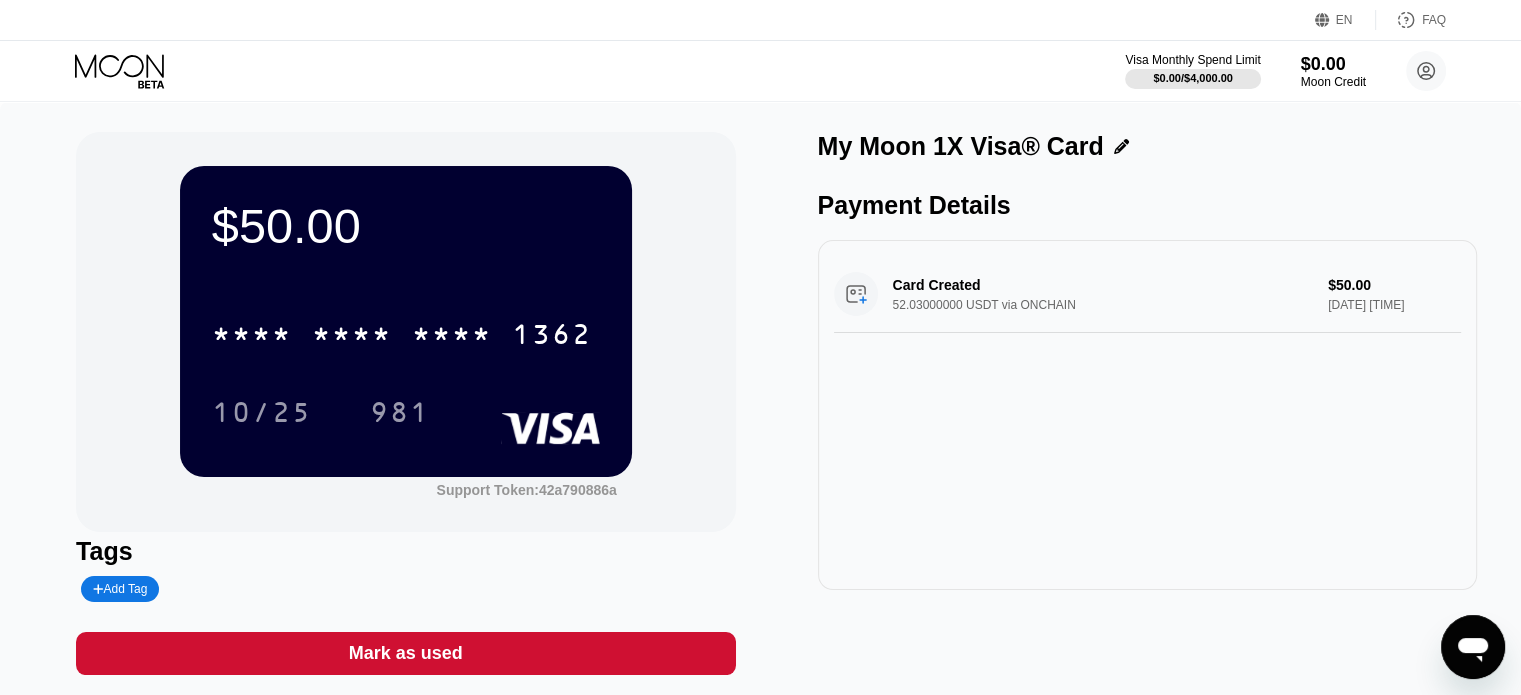 click on "My Moon 1X Visa® Card Payment Details Card Created 52.03000000 USDT via ONCHAIN $50.00 [DATE] [TIME]" at bounding box center [1147, 403] 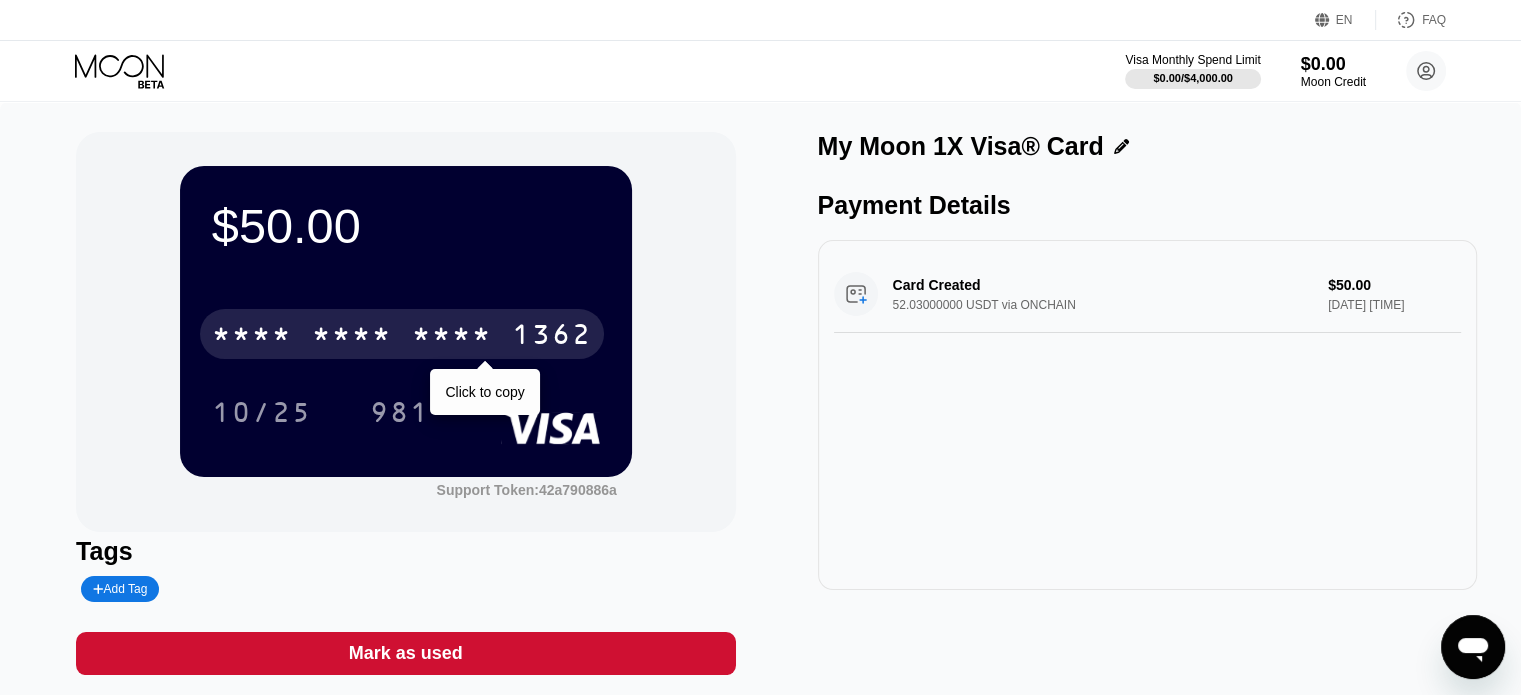 click on "* * * *" at bounding box center (452, 337) 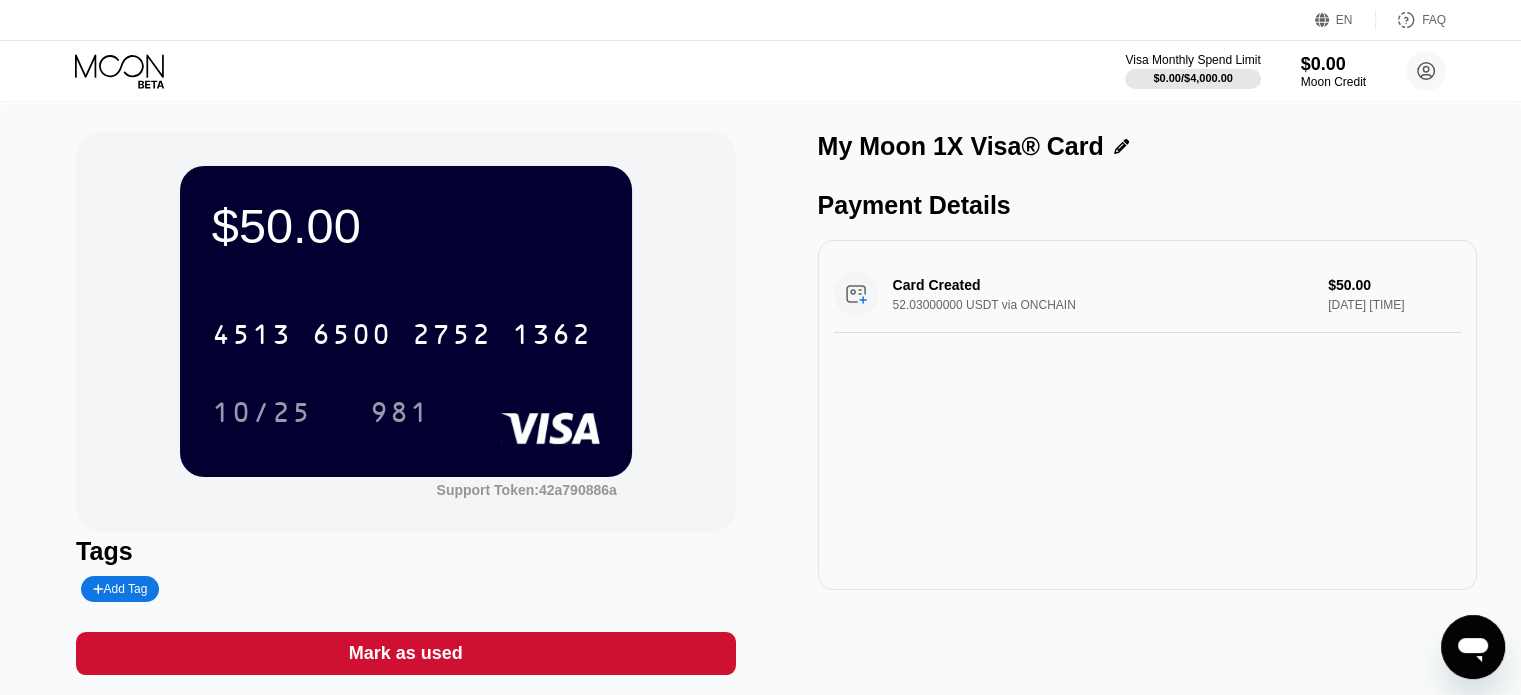 click 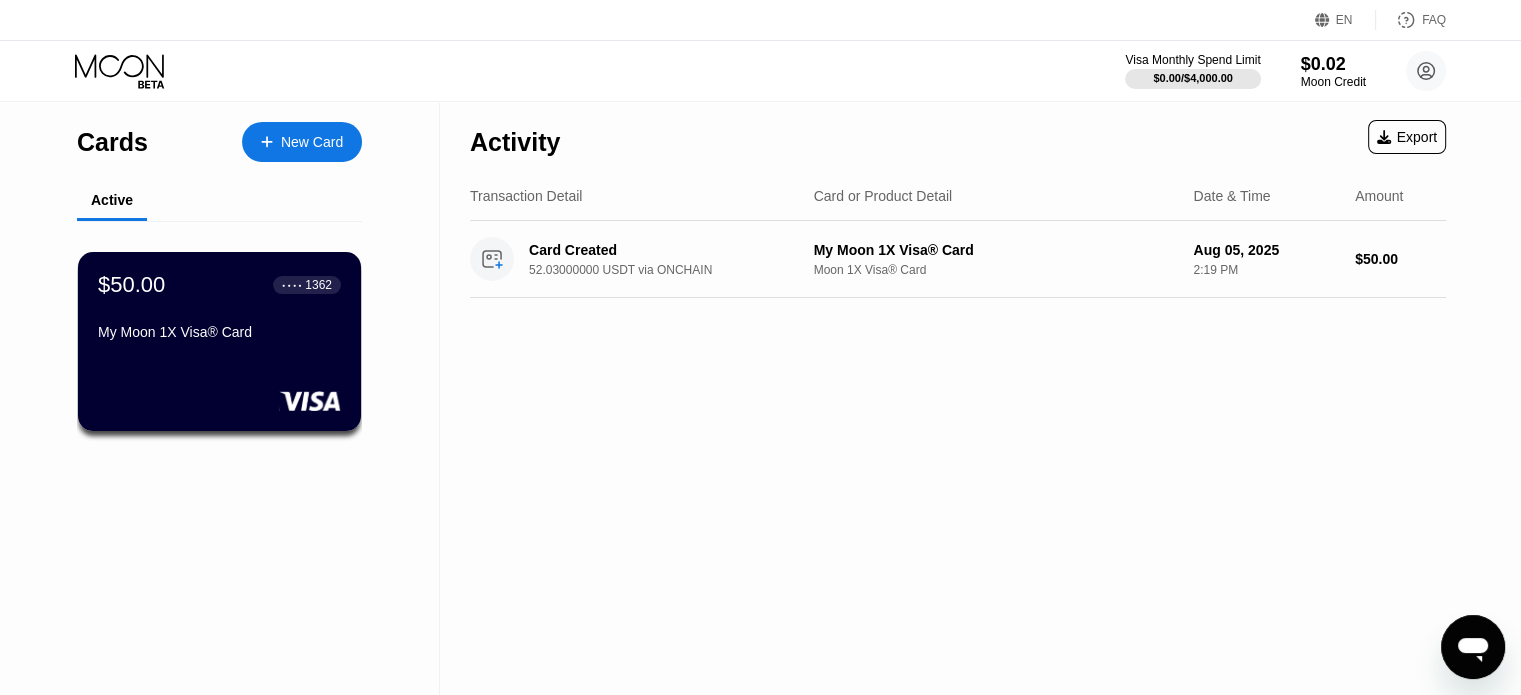 click on "Activity Export Transaction Detail Card or Product Detail Date & Time Amount Card Created 52.03000000 USDT via ONCHAIN My Moon 1X Visa® Card Moon 1X Visa® Card [DATE] [TIME] $50.00" at bounding box center (958, 398) 